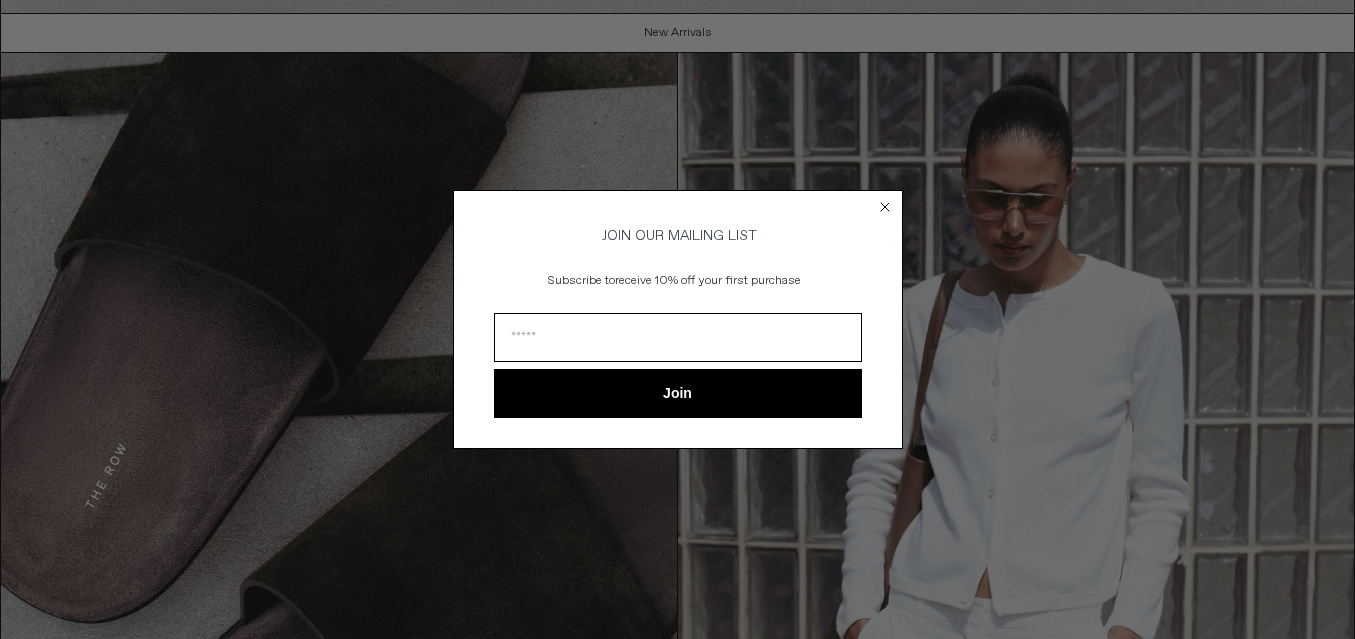 scroll, scrollTop: 1833, scrollLeft: 0, axis: vertical 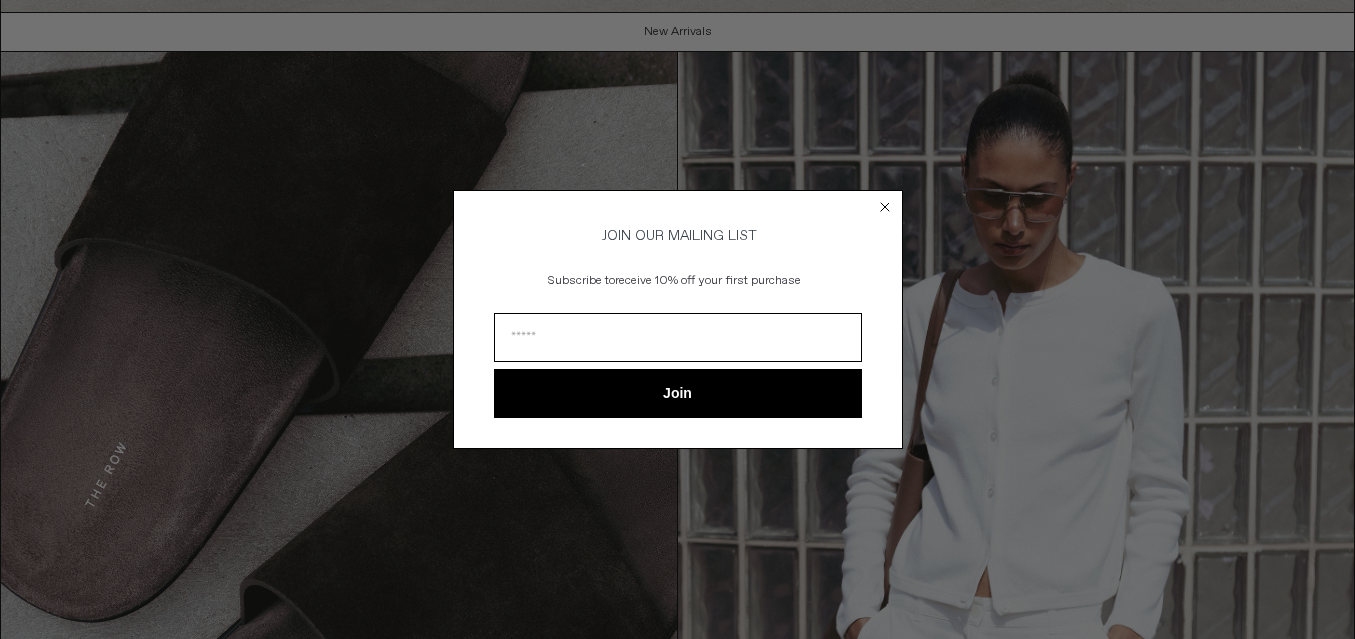 click 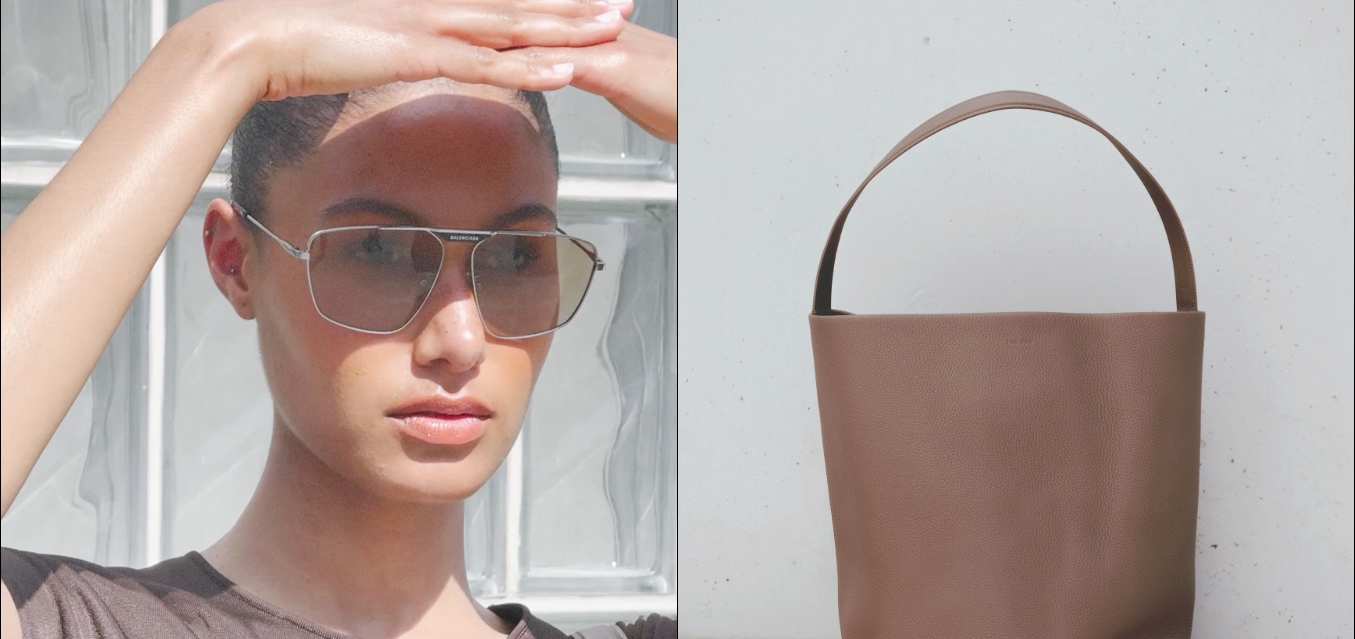 scroll, scrollTop: 0, scrollLeft: 0, axis: both 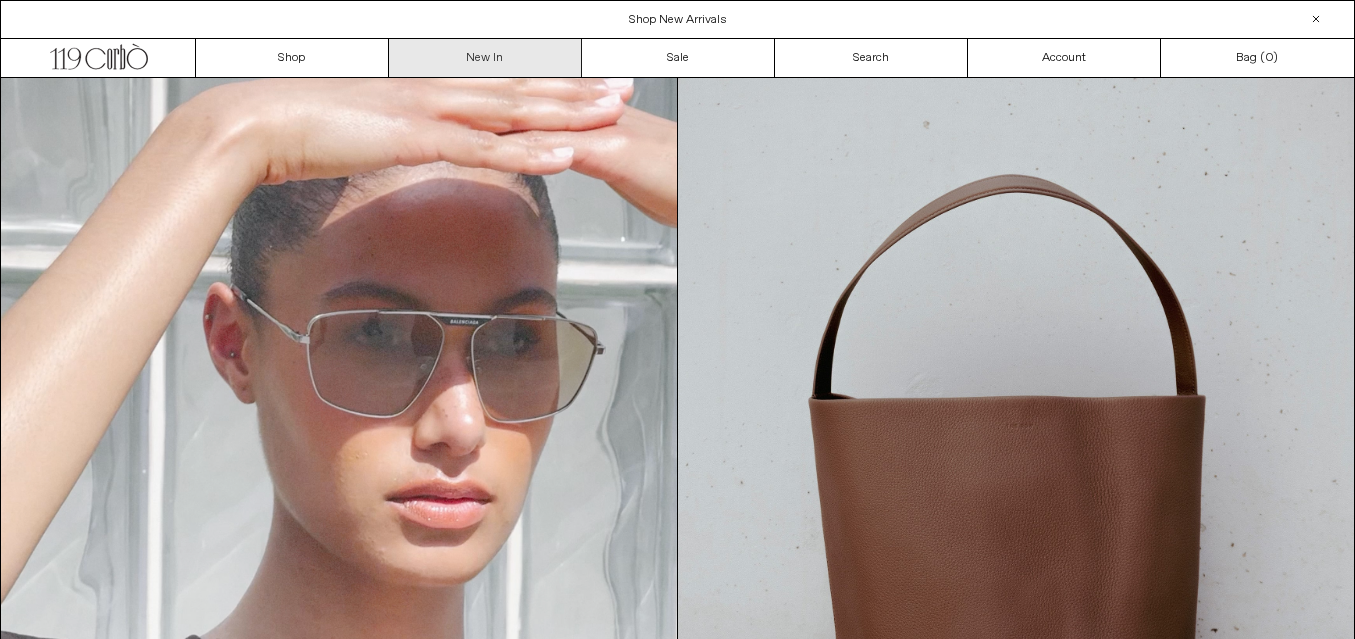 click on "New In" at bounding box center [485, 58] 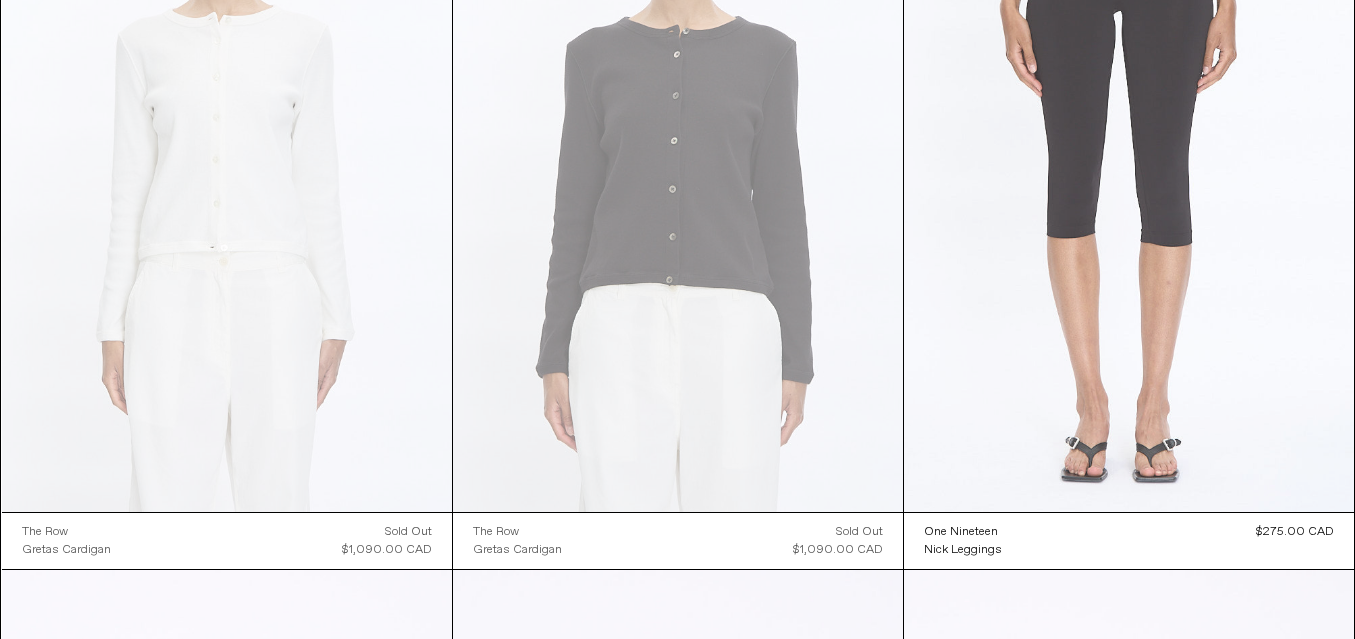 scroll, scrollTop: 8380, scrollLeft: 0, axis: vertical 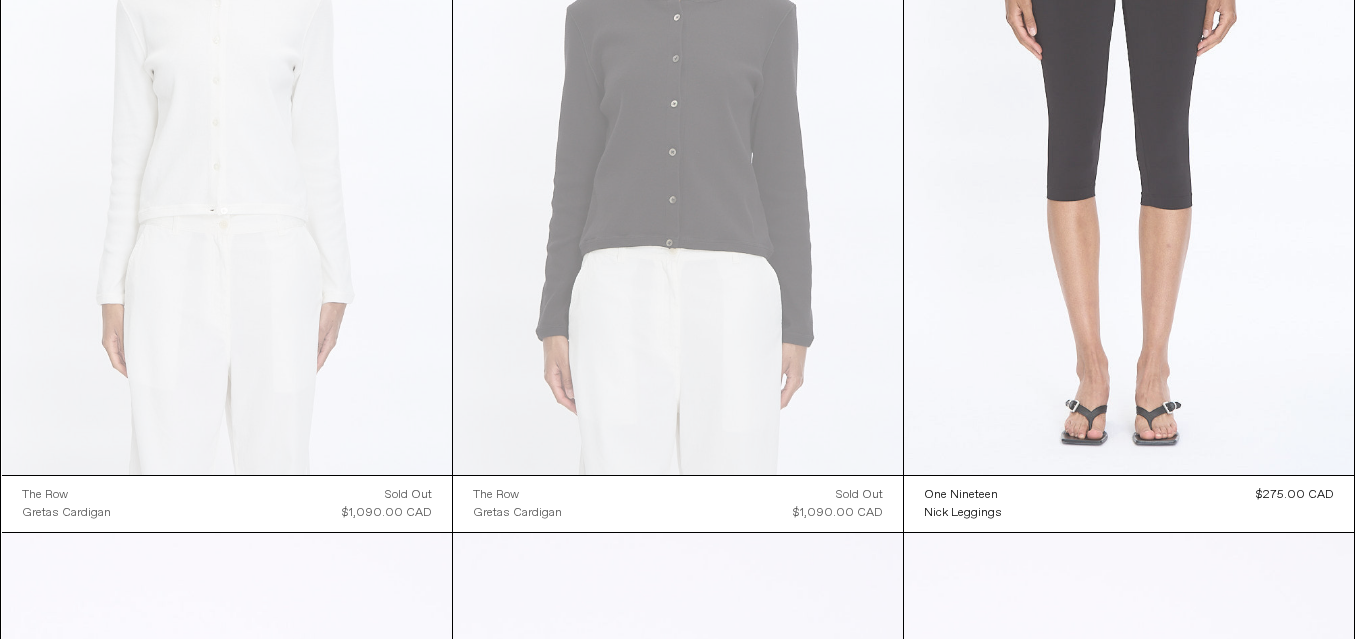 click at bounding box center [1129, 137] 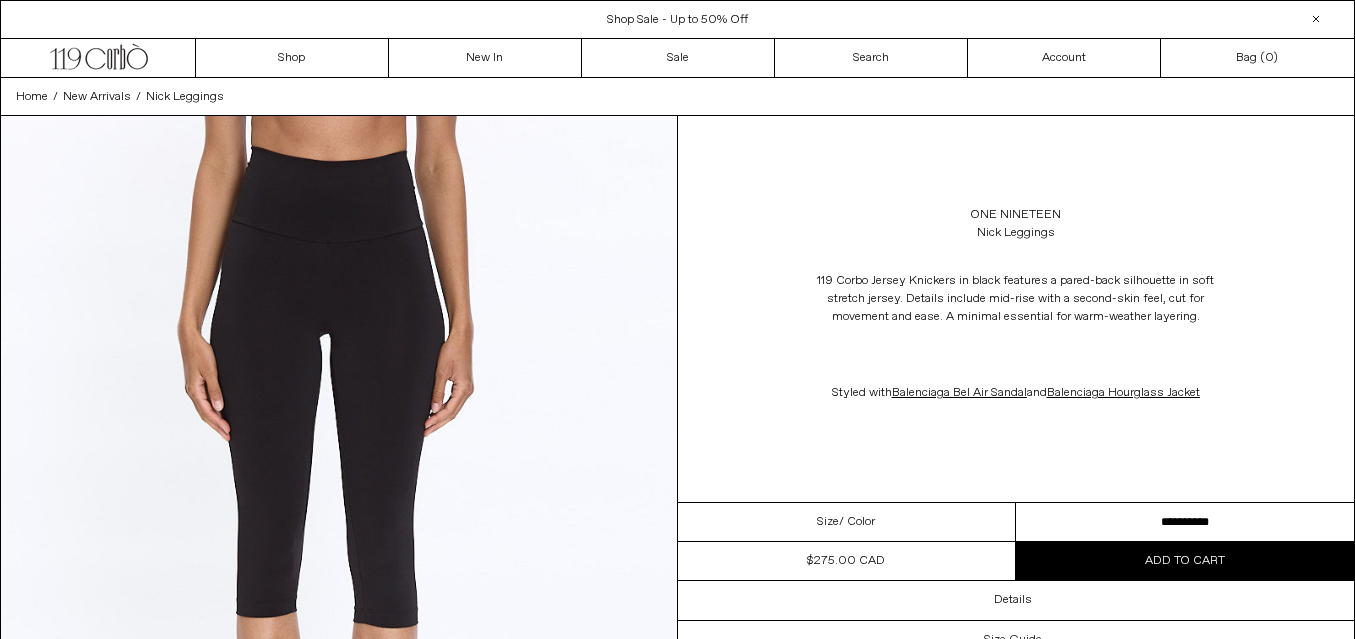 scroll, scrollTop: 0, scrollLeft: 0, axis: both 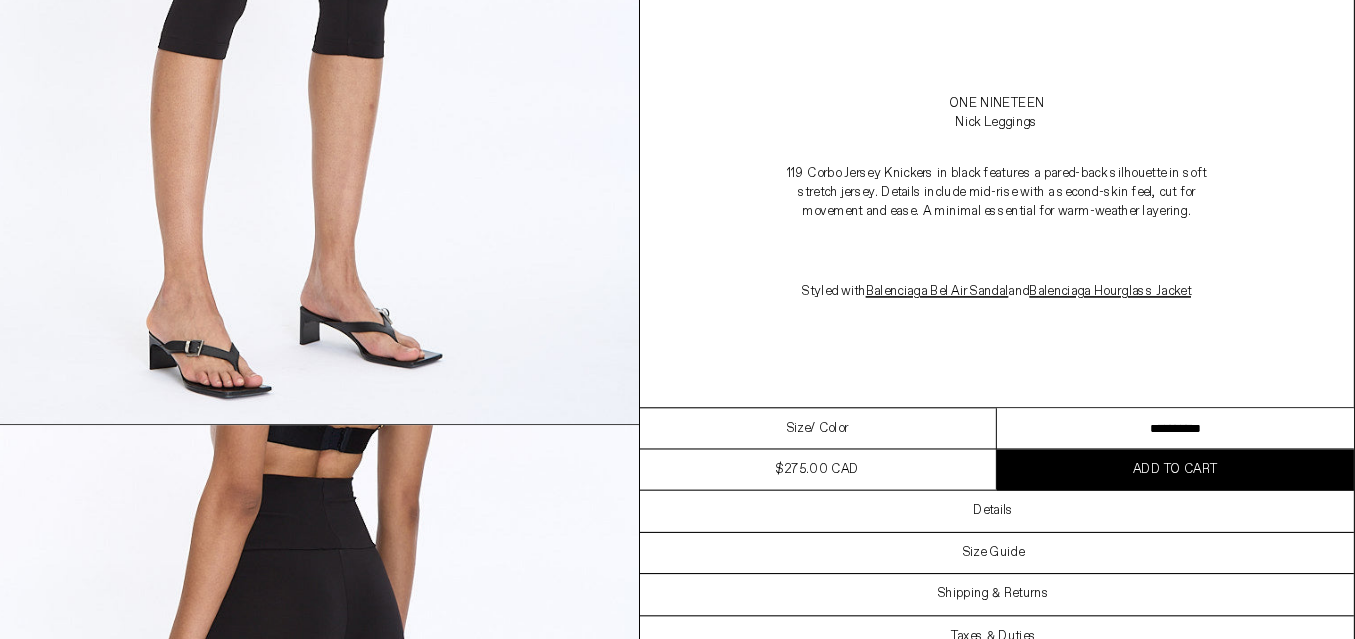 click on "**********" at bounding box center [1185, 406] 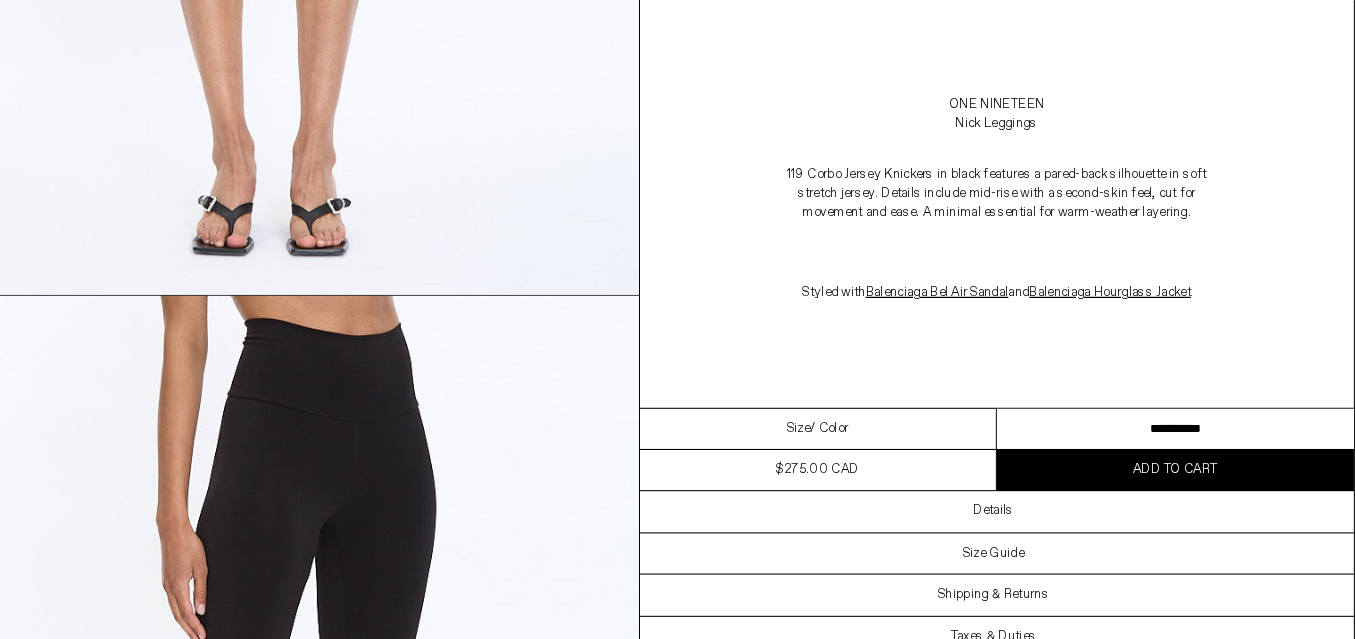 scroll, scrollTop: 0, scrollLeft: 0, axis: both 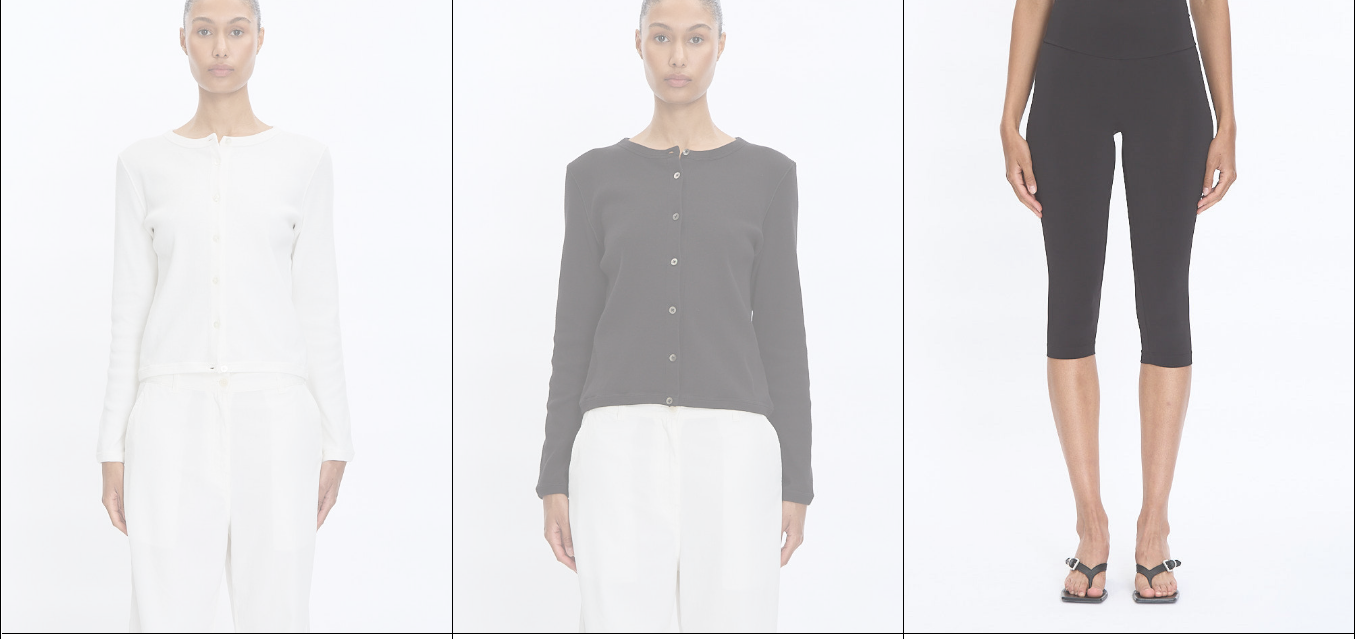 click at bounding box center (1129, 295) 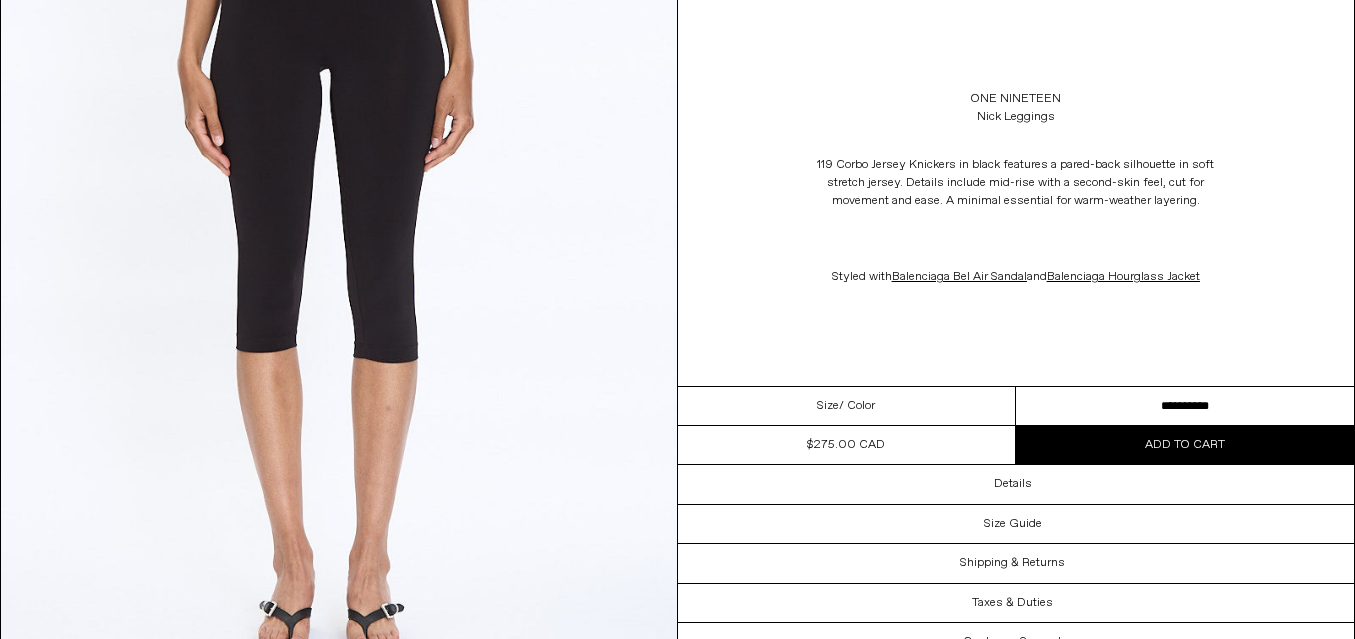 scroll, scrollTop: 267, scrollLeft: 0, axis: vertical 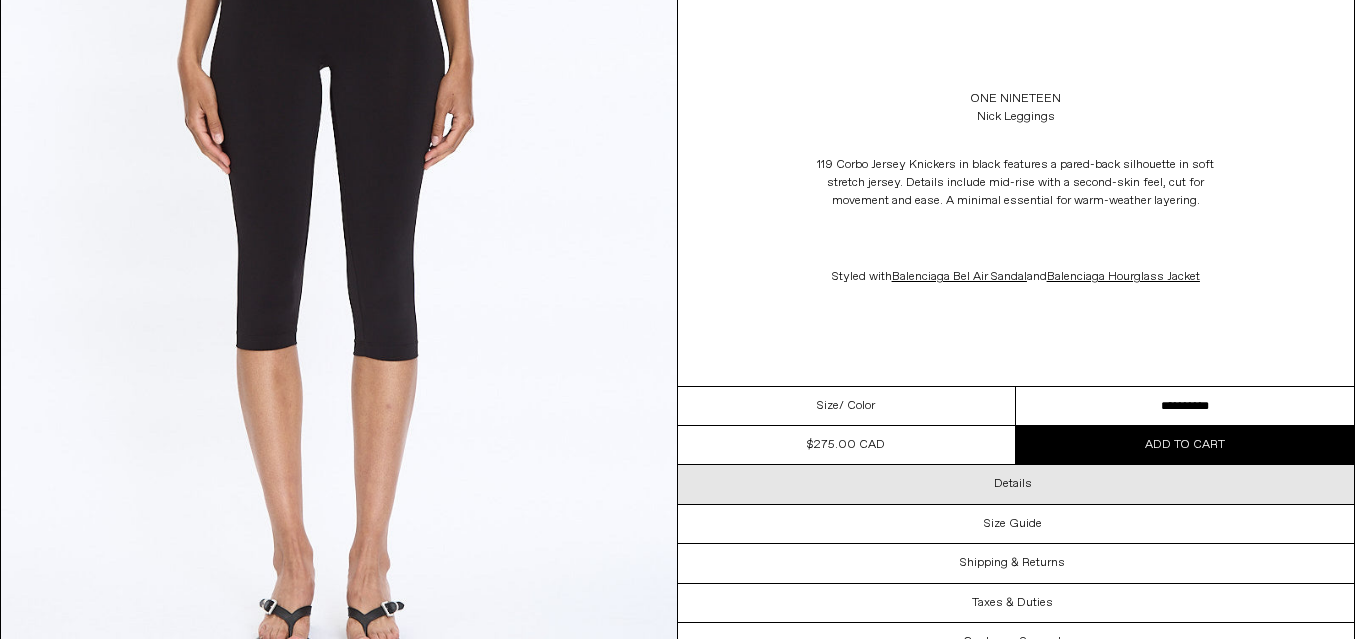 click on "Details" at bounding box center (1016, 484) 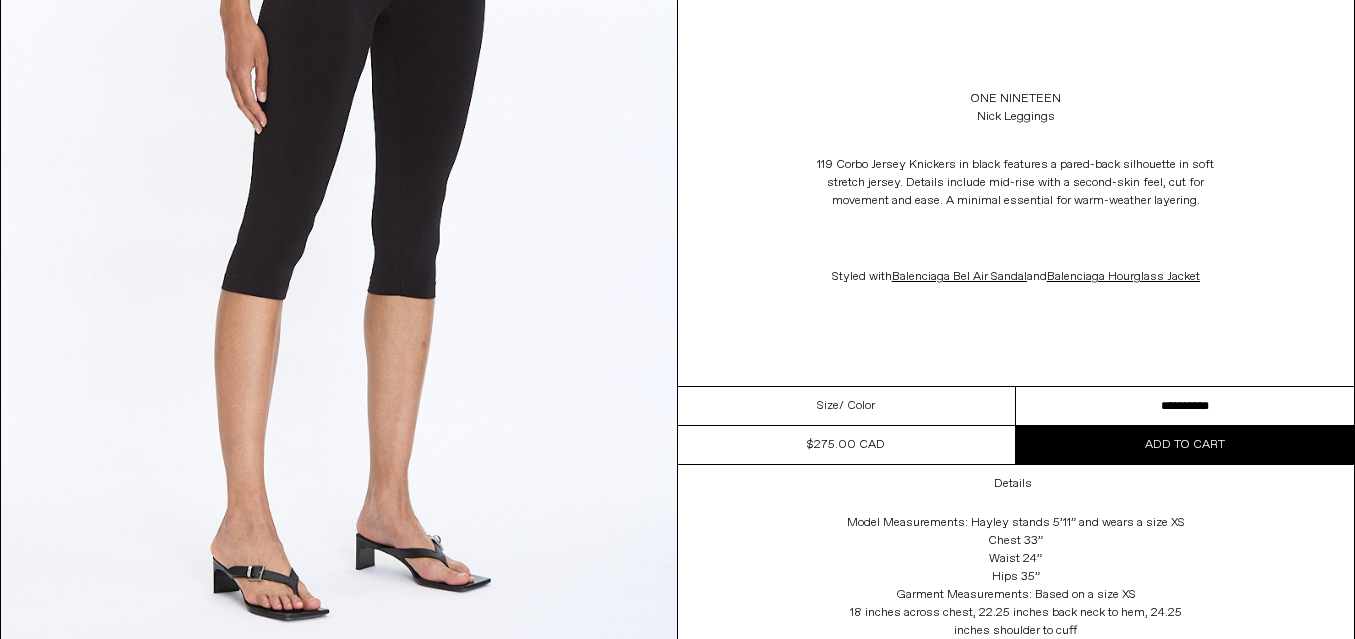 scroll, scrollTop: 1119, scrollLeft: 0, axis: vertical 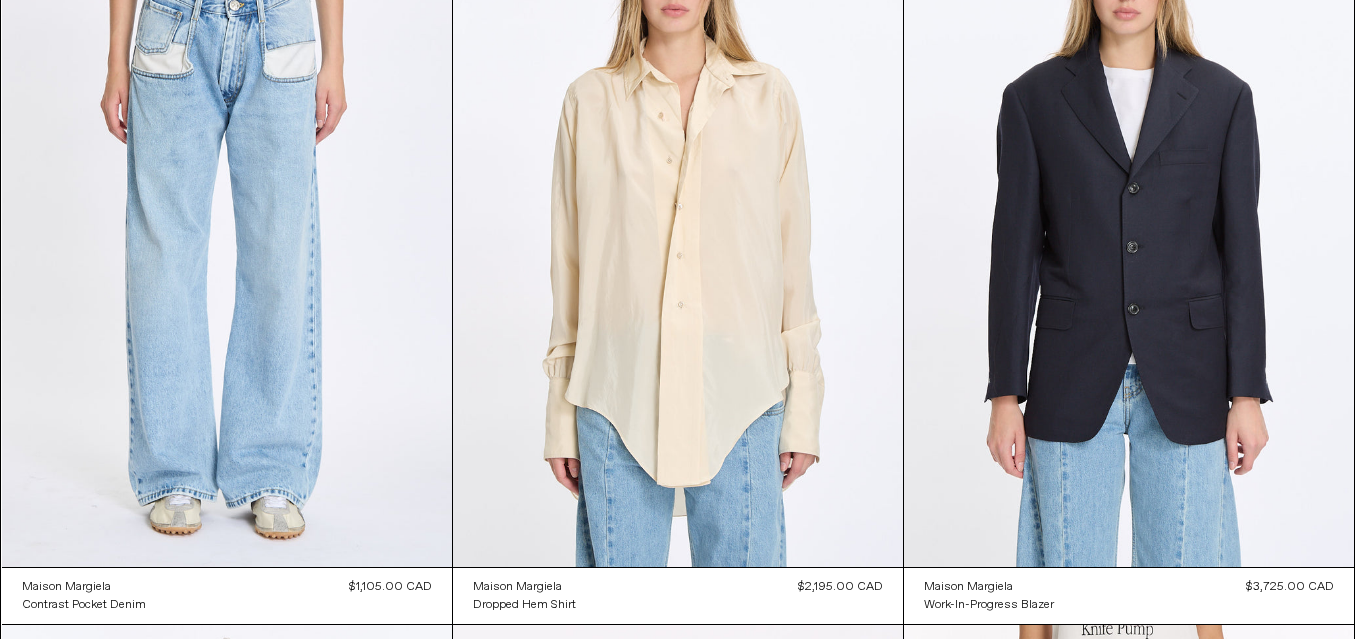 click on "Maison Margiela
Dropped Hem Shirt
Regular price
$2,195.00 CAD
Sold out
Regular price
Sale price
$2,195.00 CAD
Sale
Unit price
/
per
Availability
$2,195.00 CAD" at bounding box center [678, 258] 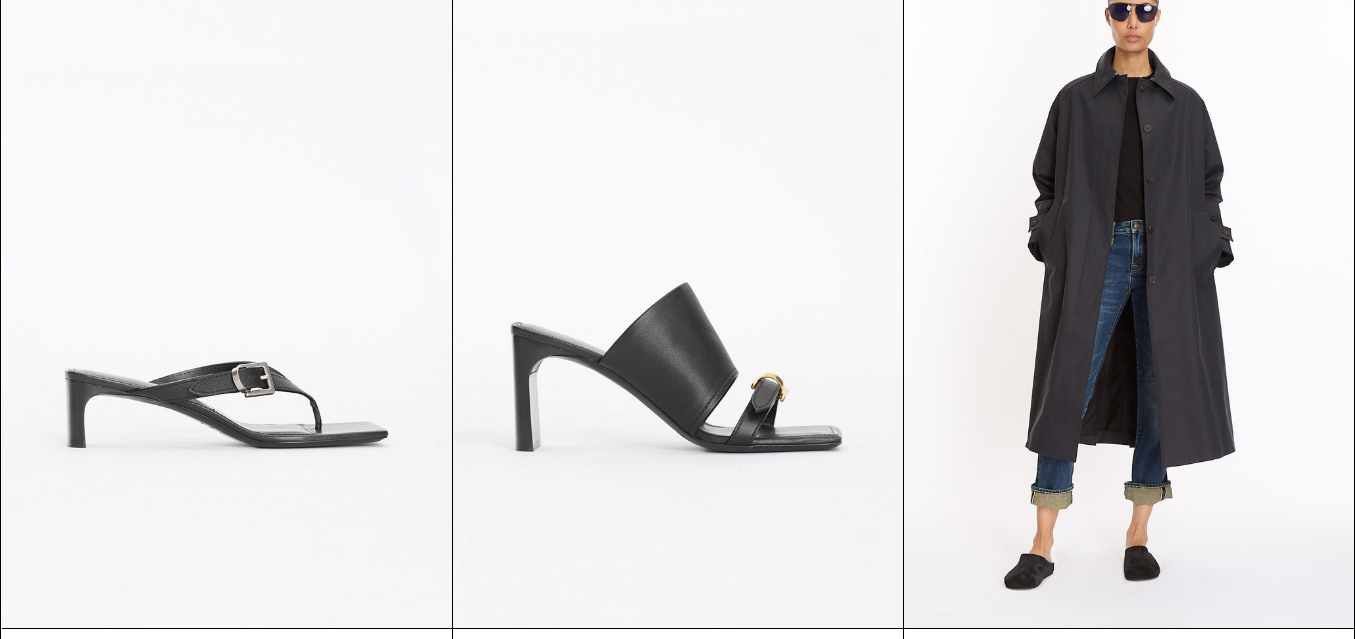 scroll, scrollTop: 30949, scrollLeft: 0, axis: vertical 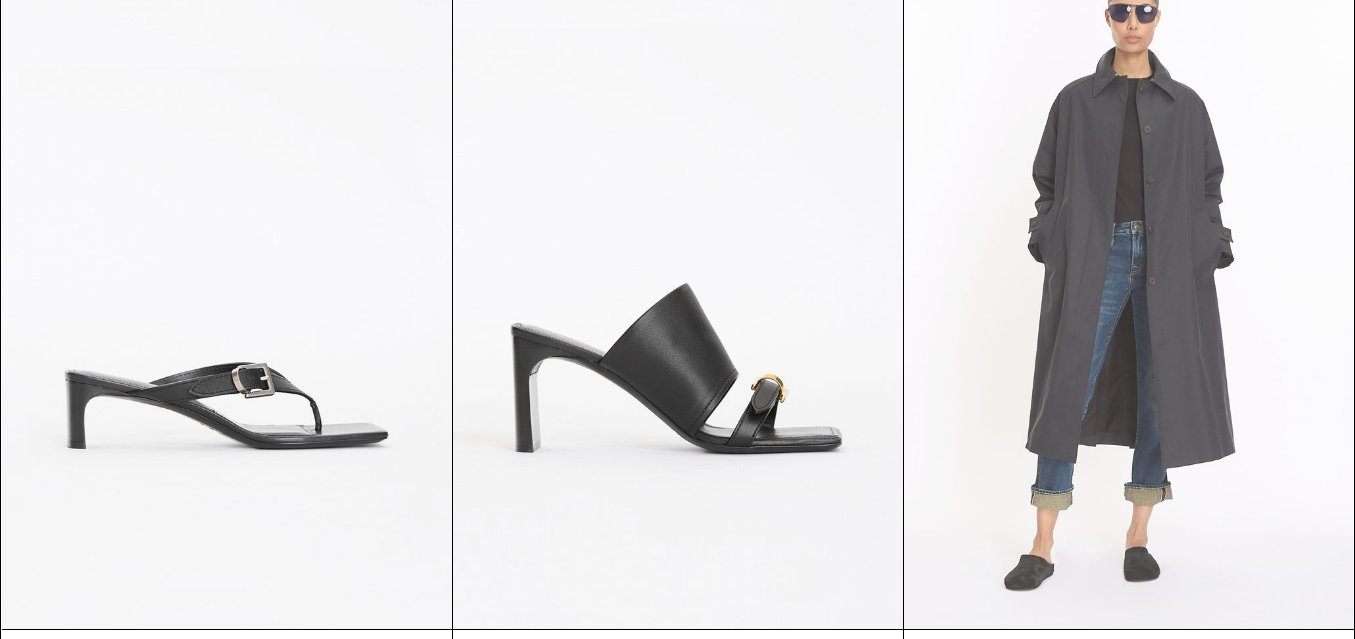 click at bounding box center [1129, 291] 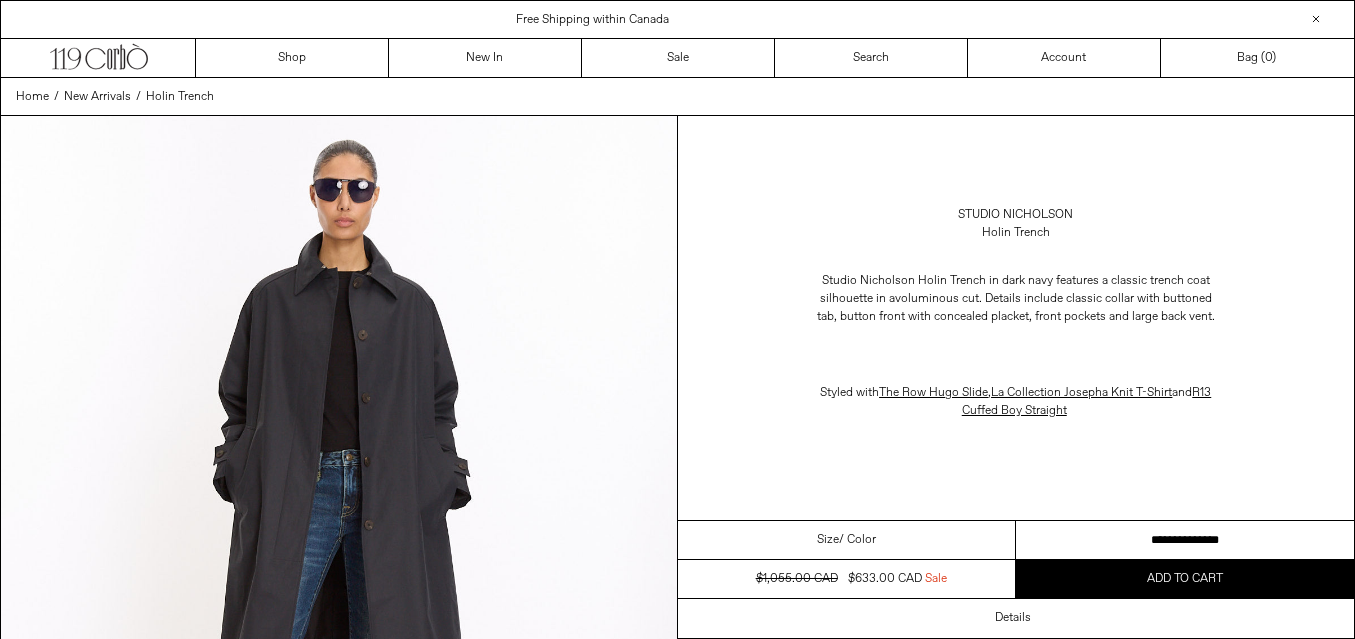 scroll, scrollTop: 0, scrollLeft: 0, axis: both 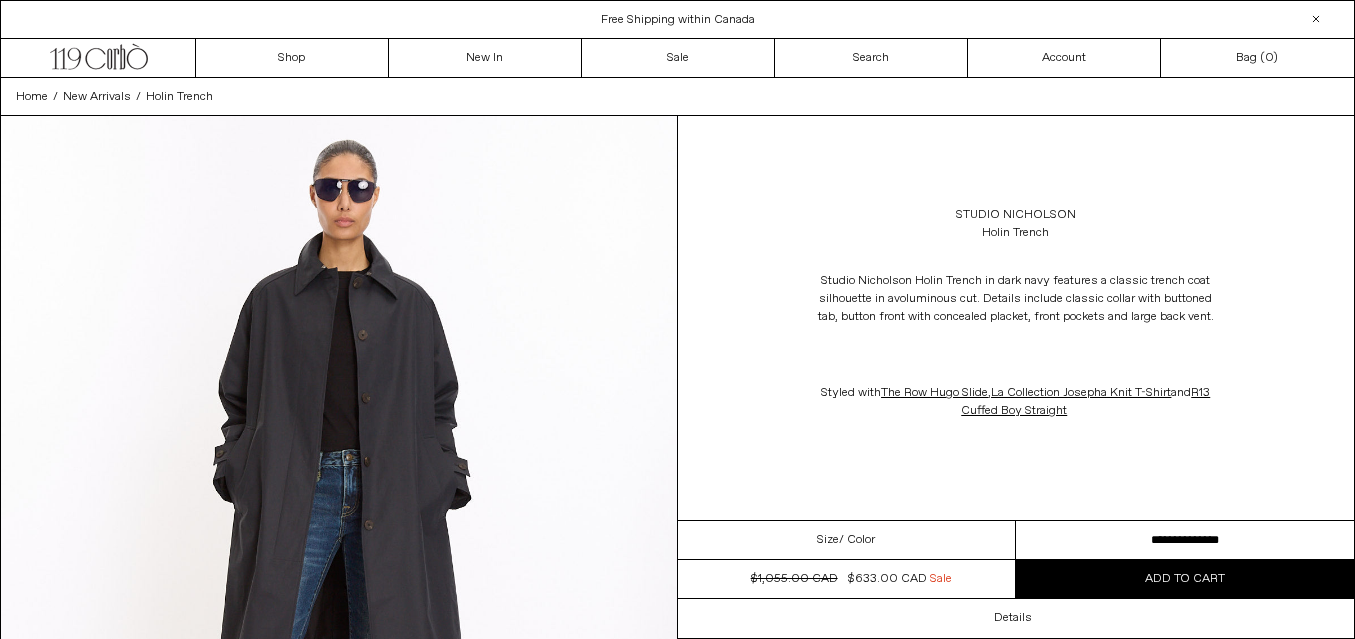 click on "**********" at bounding box center [1185, 540] 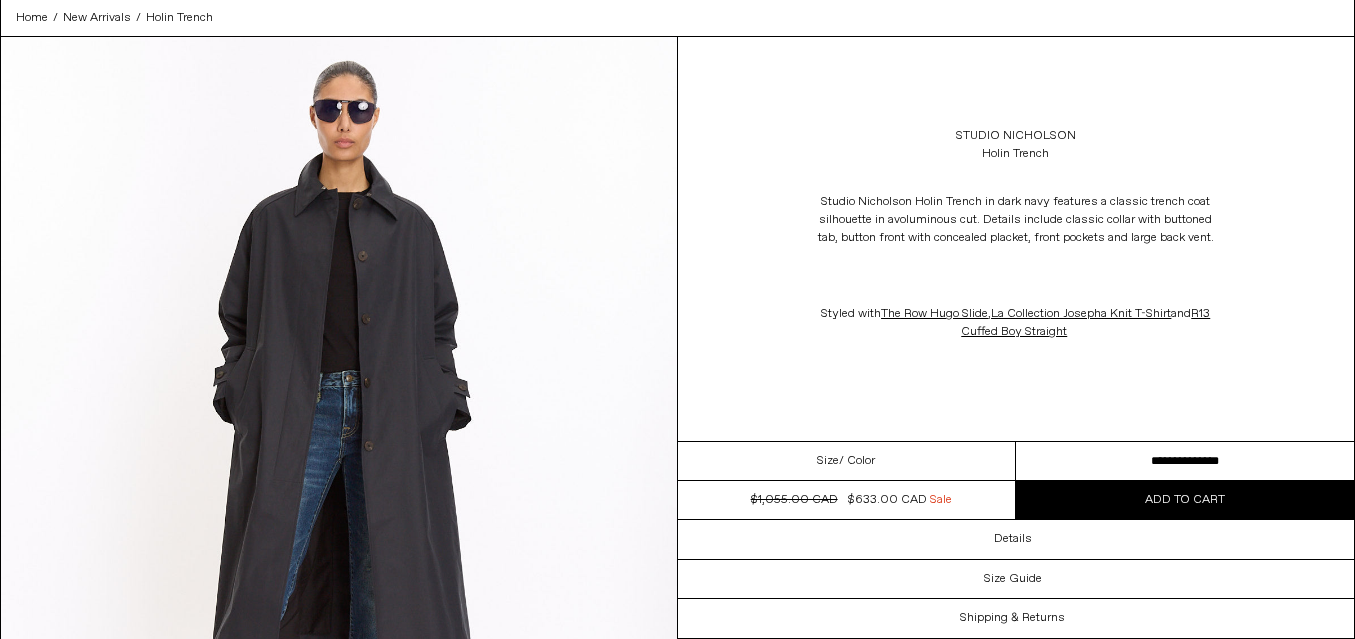 scroll, scrollTop: 80, scrollLeft: 0, axis: vertical 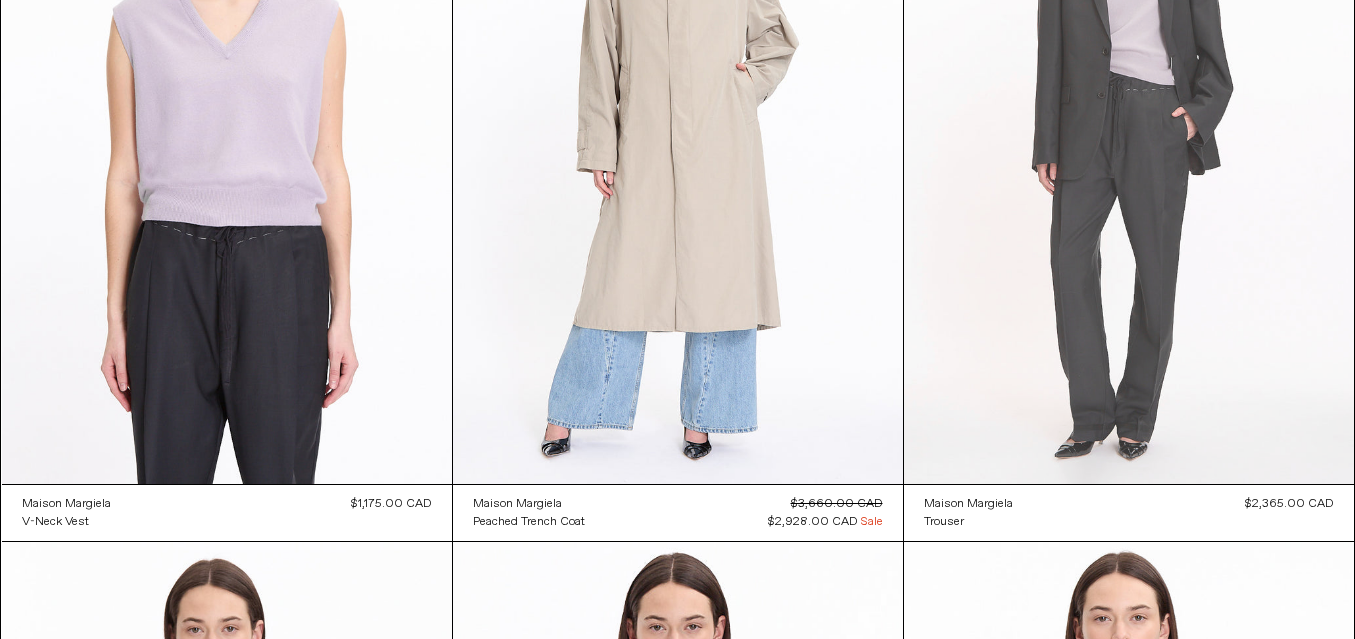 click at bounding box center (1129, 146) 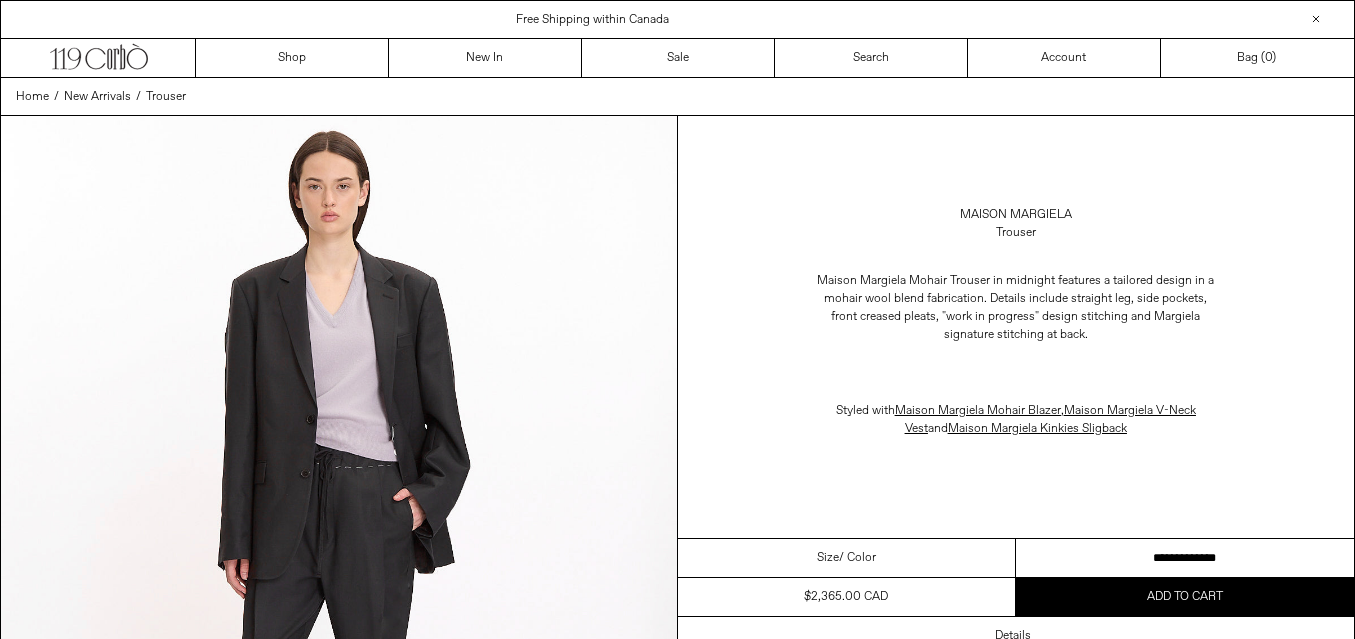 scroll, scrollTop: 166, scrollLeft: 0, axis: vertical 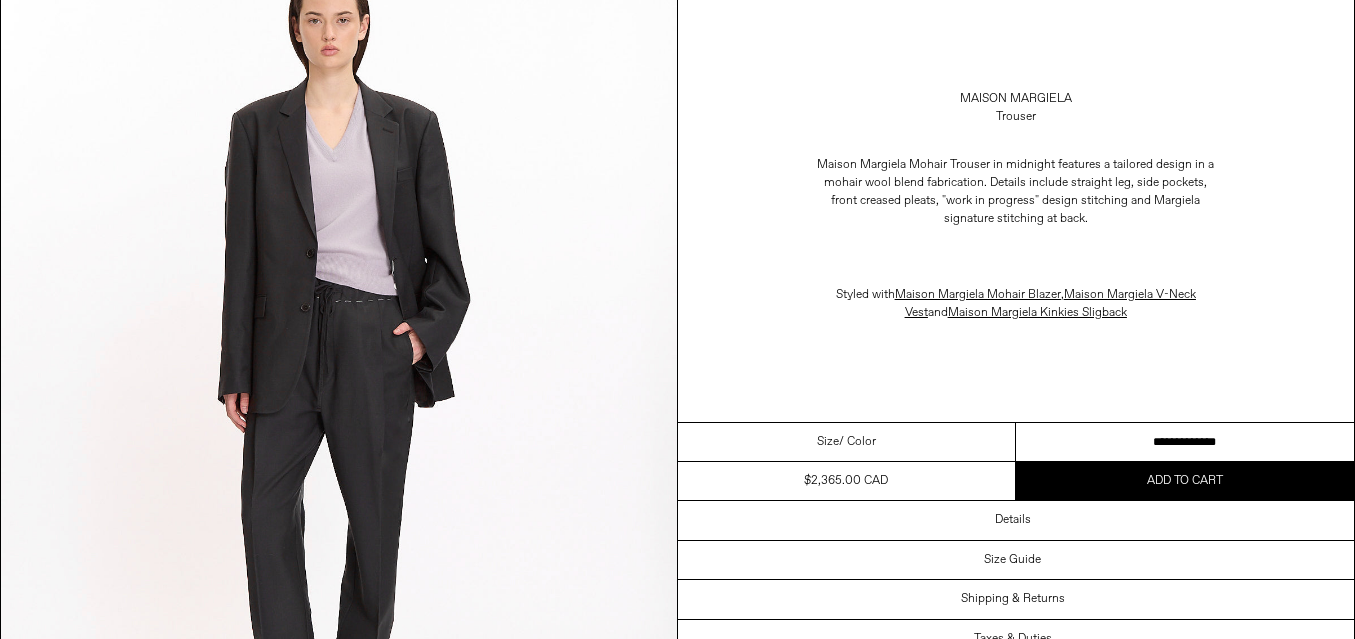 click on "**********" at bounding box center (1185, 442) 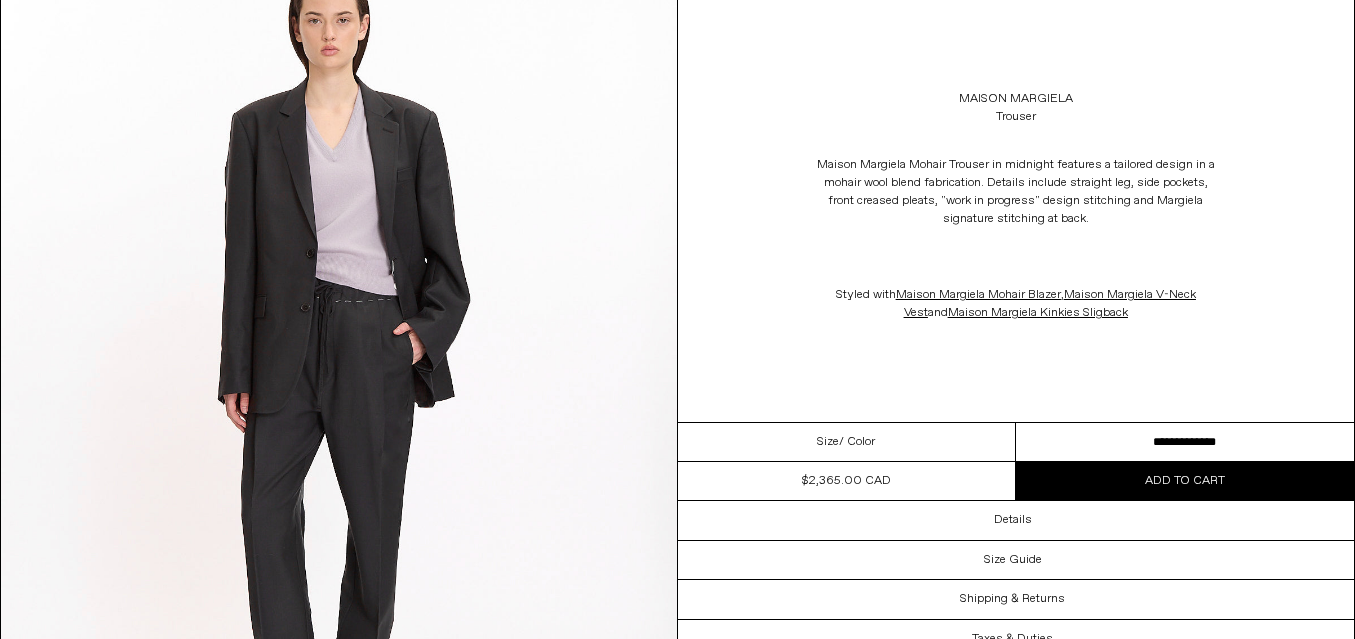 scroll, scrollTop: 0, scrollLeft: 0, axis: both 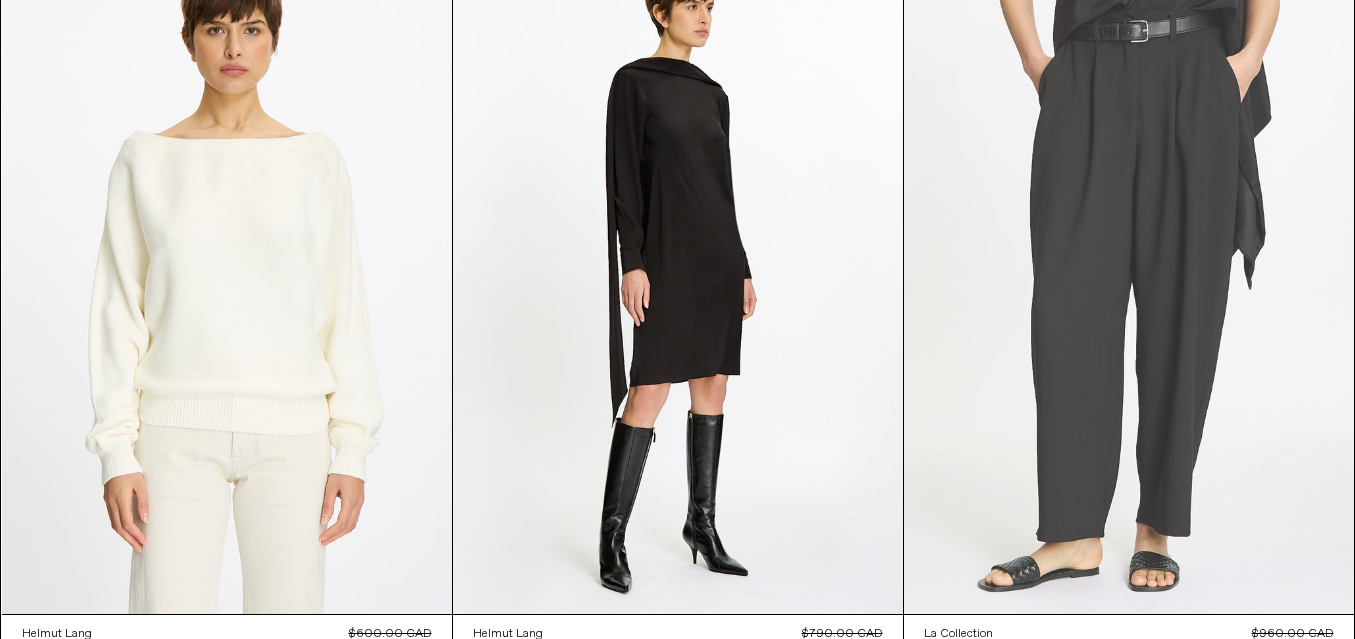 click at bounding box center (1129, 276) 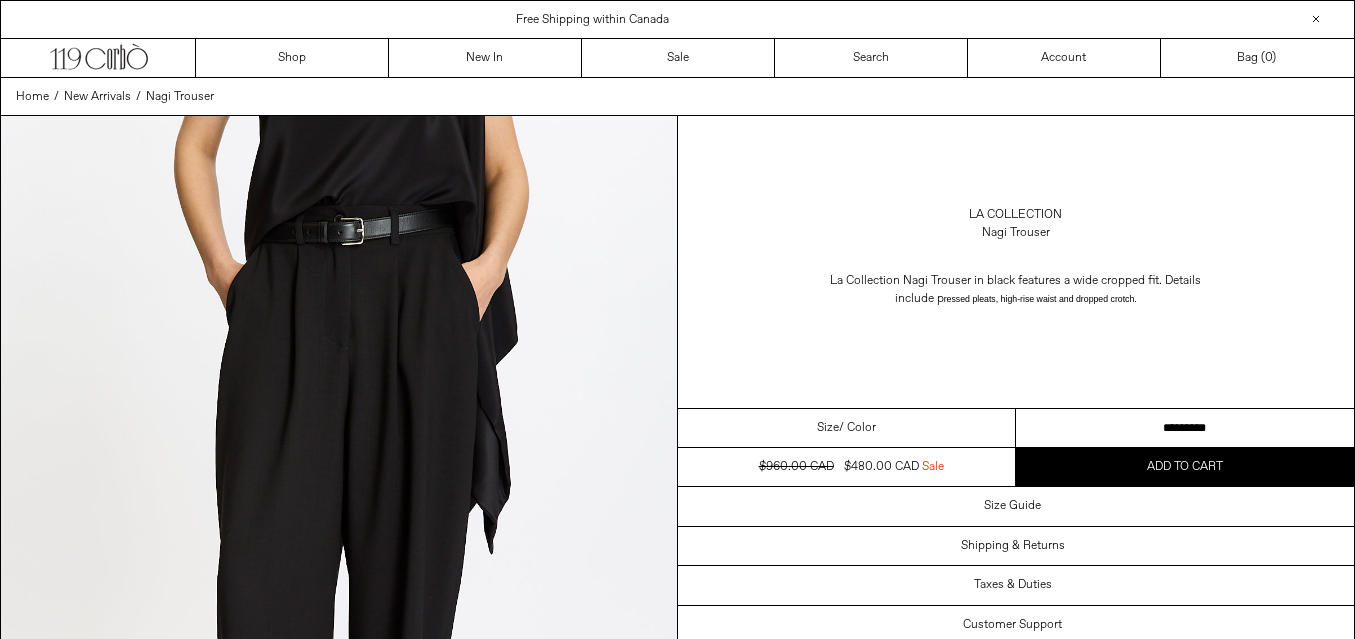 scroll, scrollTop: 0, scrollLeft: 0, axis: both 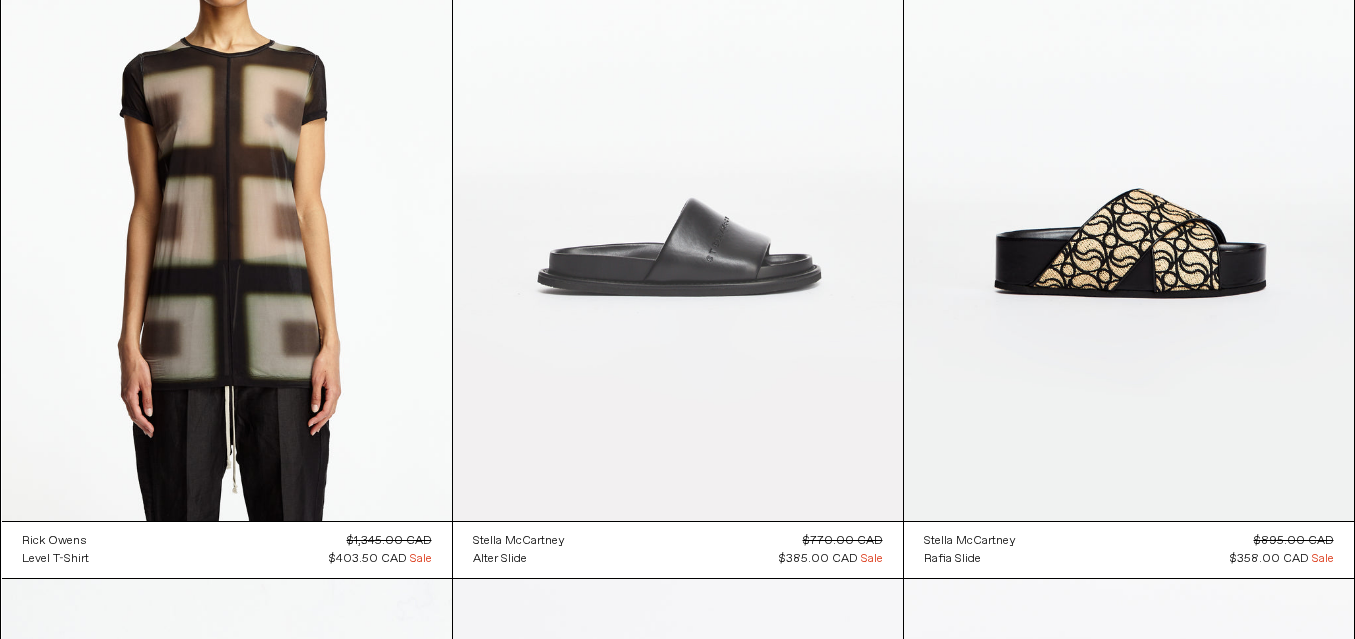 click at bounding box center [678, 183] 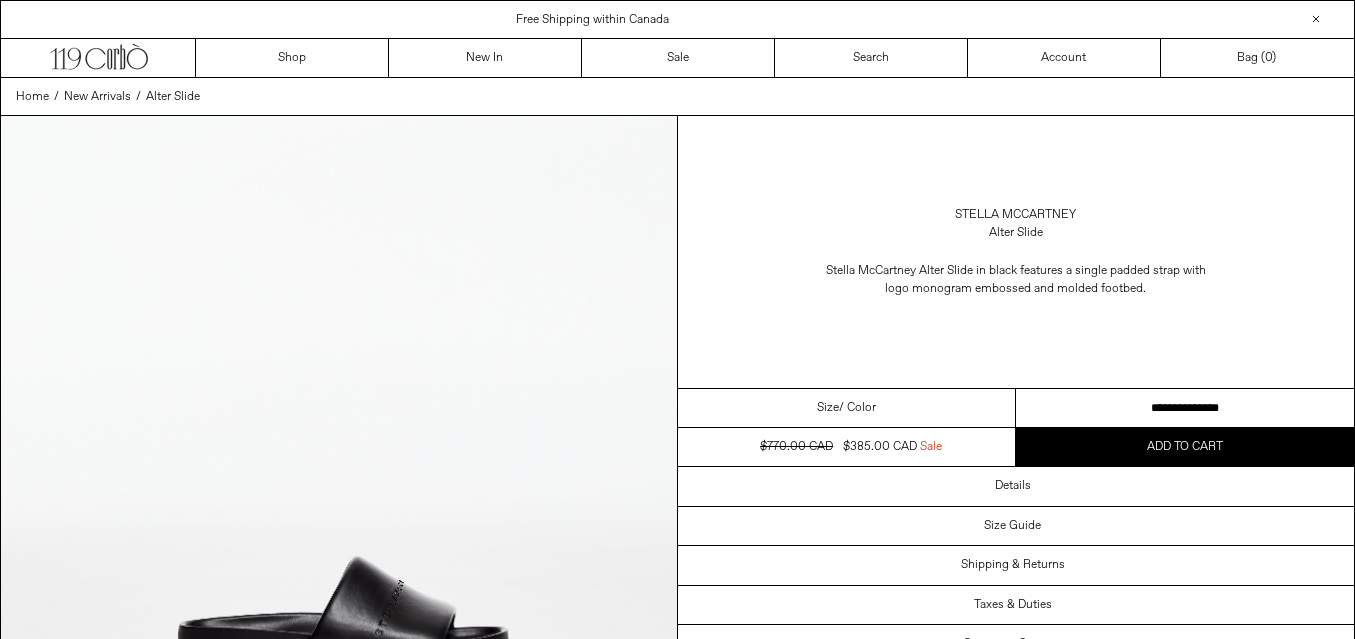 scroll, scrollTop: 691, scrollLeft: 0, axis: vertical 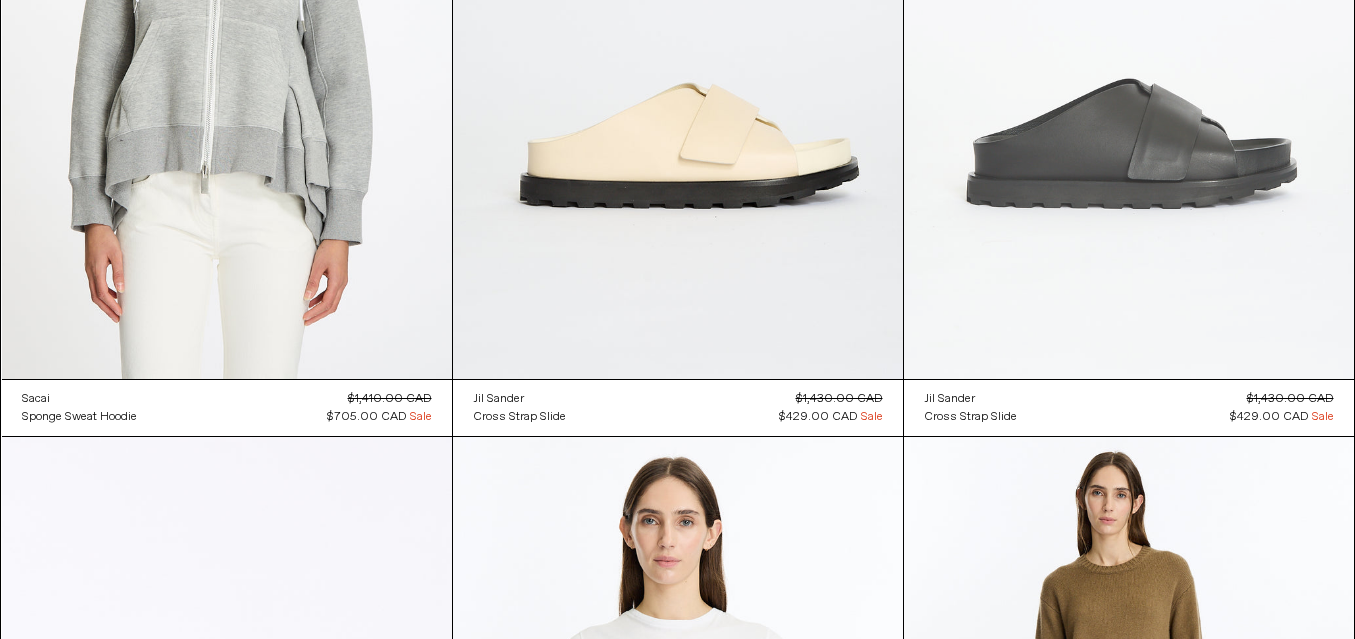 click at bounding box center [1129, 41] 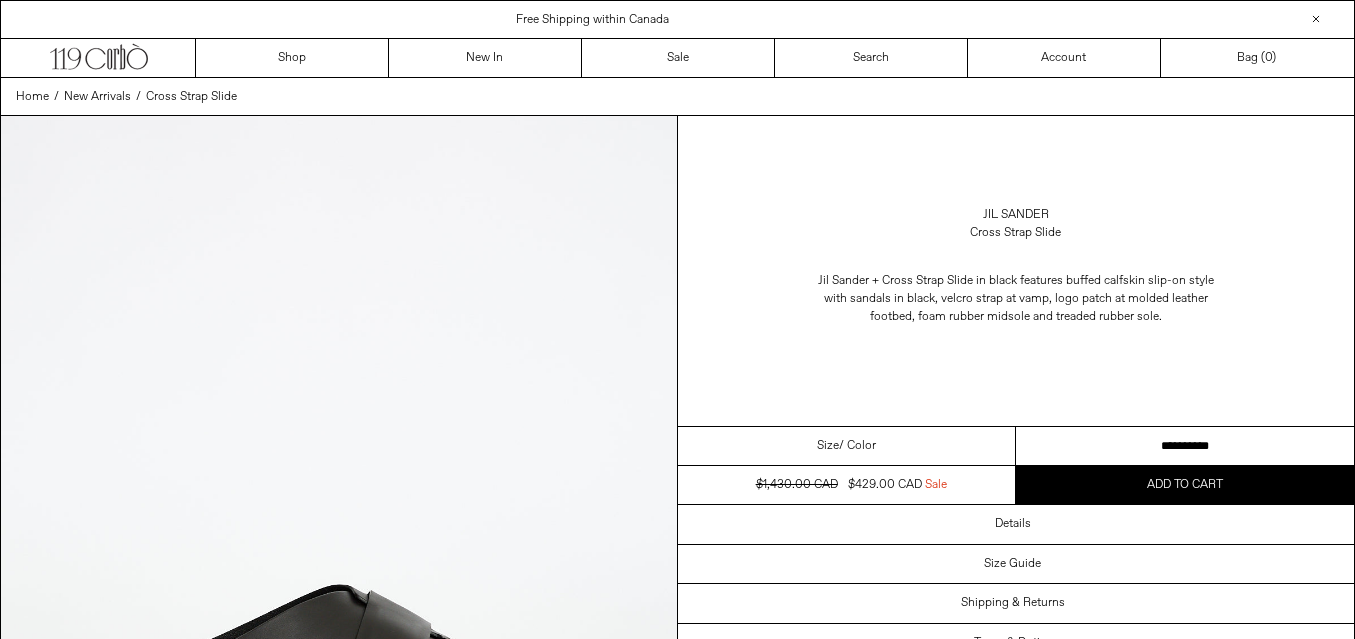 scroll, scrollTop: 0, scrollLeft: 0, axis: both 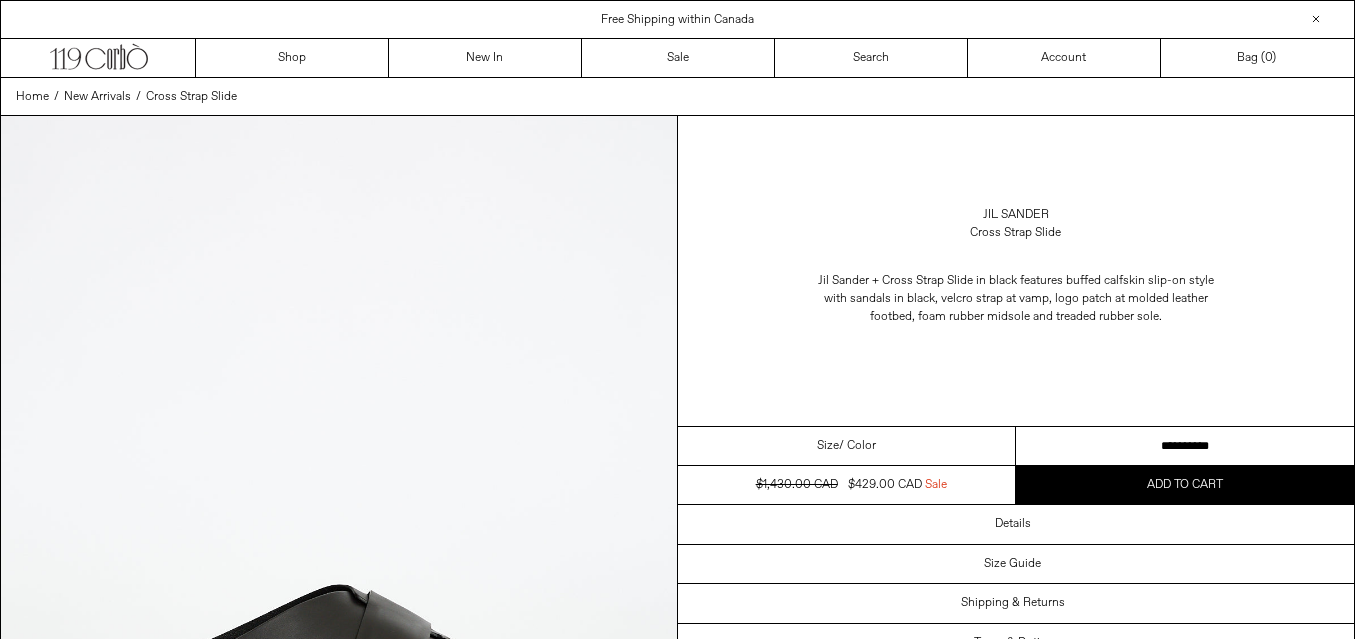 click on "**********" at bounding box center [1185, 446] 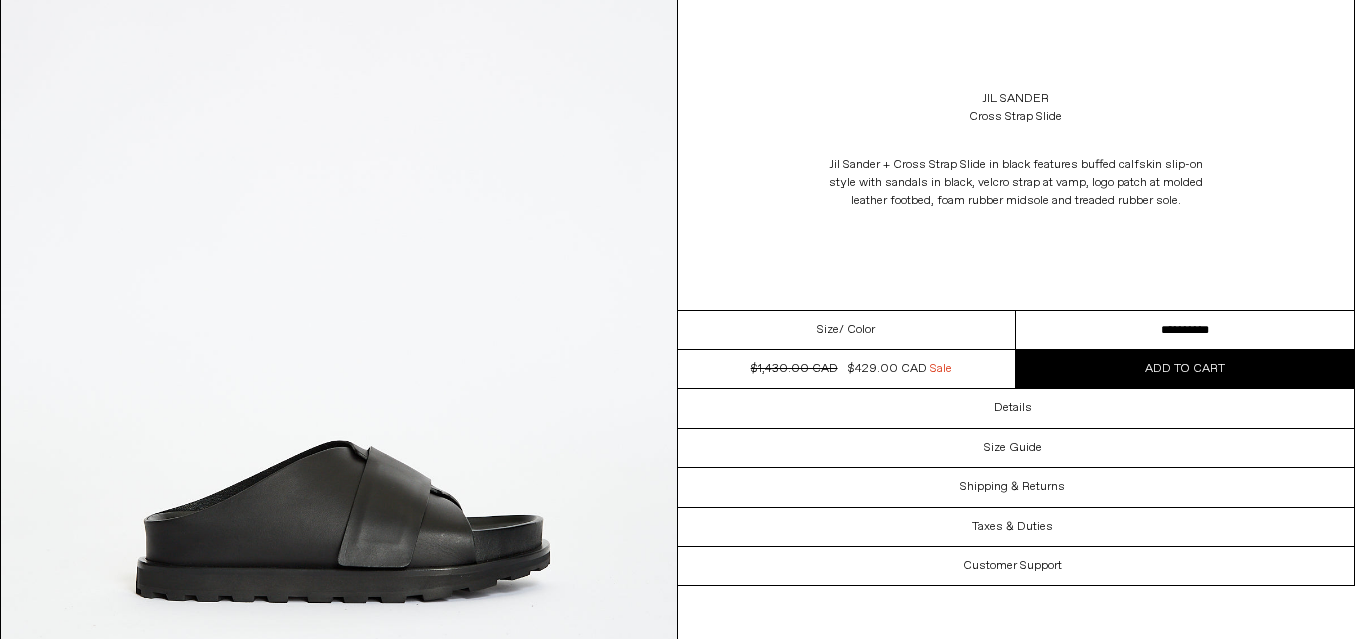 scroll, scrollTop: 163, scrollLeft: 0, axis: vertical 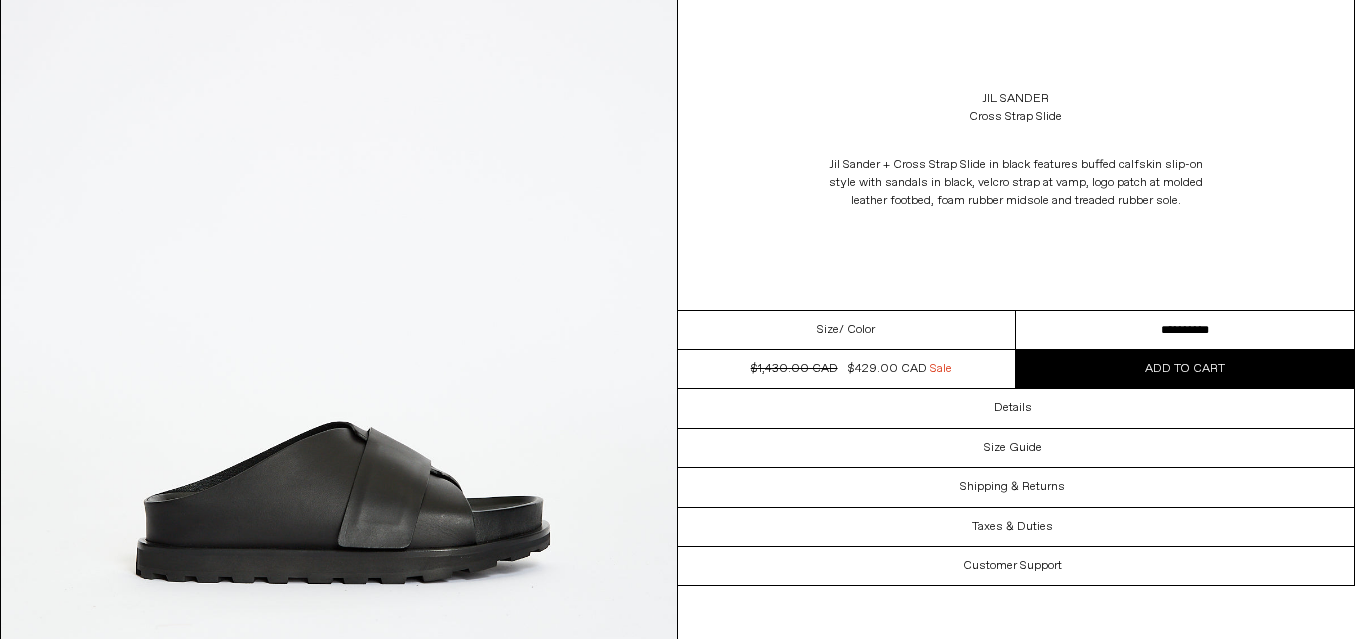 click on "Add to cart" at bounding box center [1185, 369] 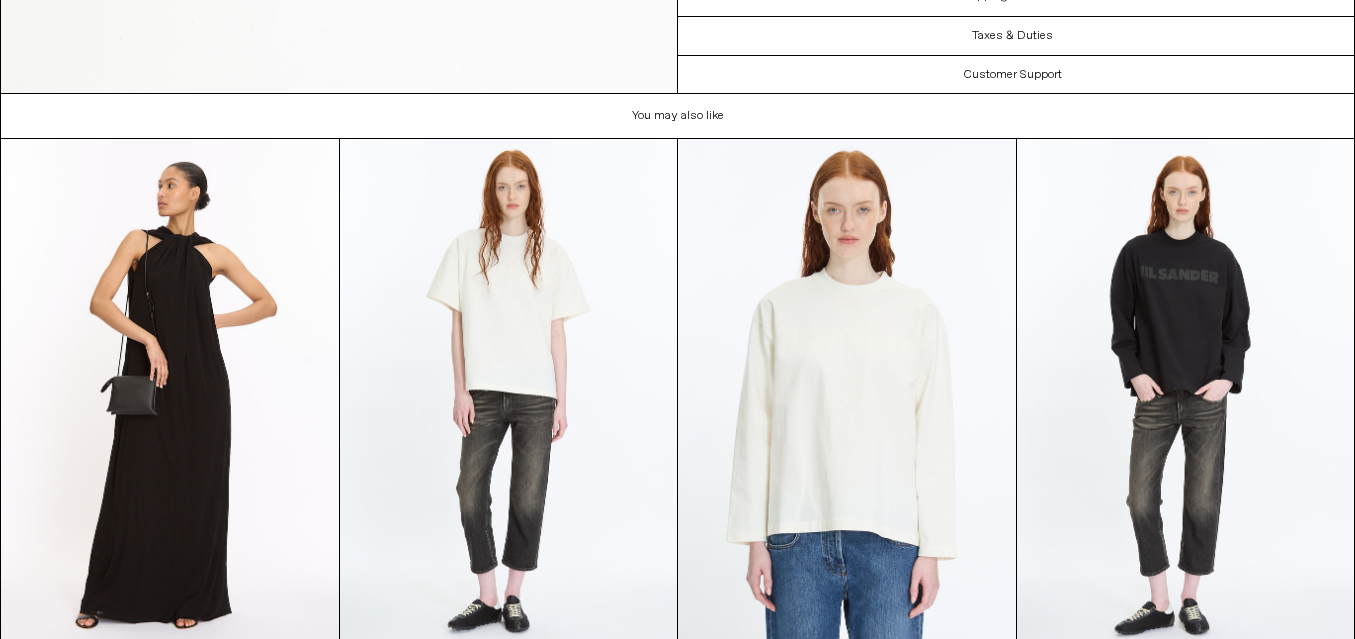 scroll, scrollTop: 4262, scrollLeft: 0, axis: vertical 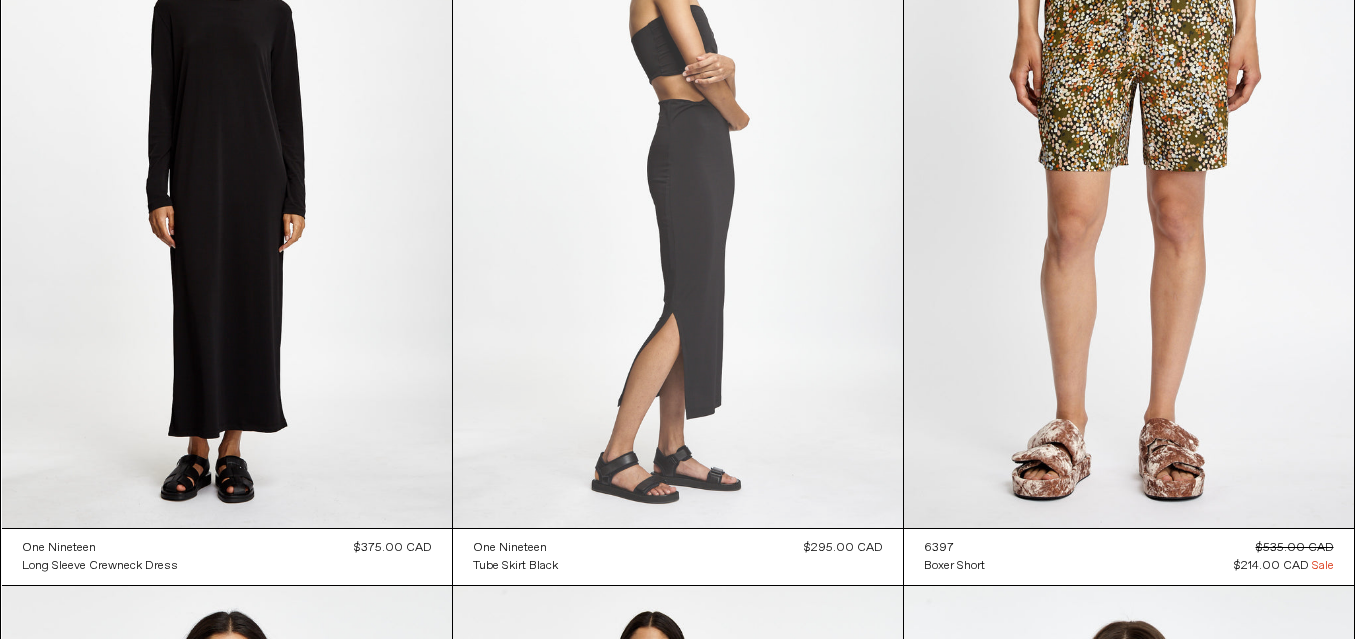 click at bounding box center (678, 190) 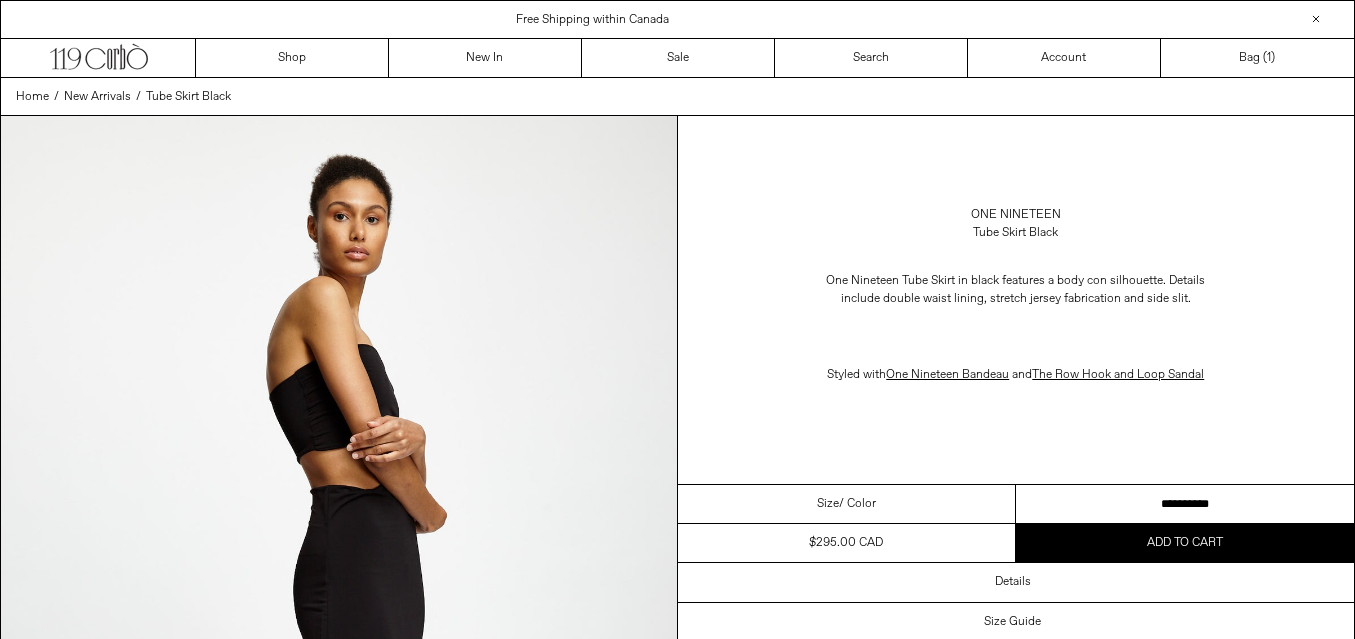 scroll, scrollTop: 0, scrollLeft: 0, axis: both 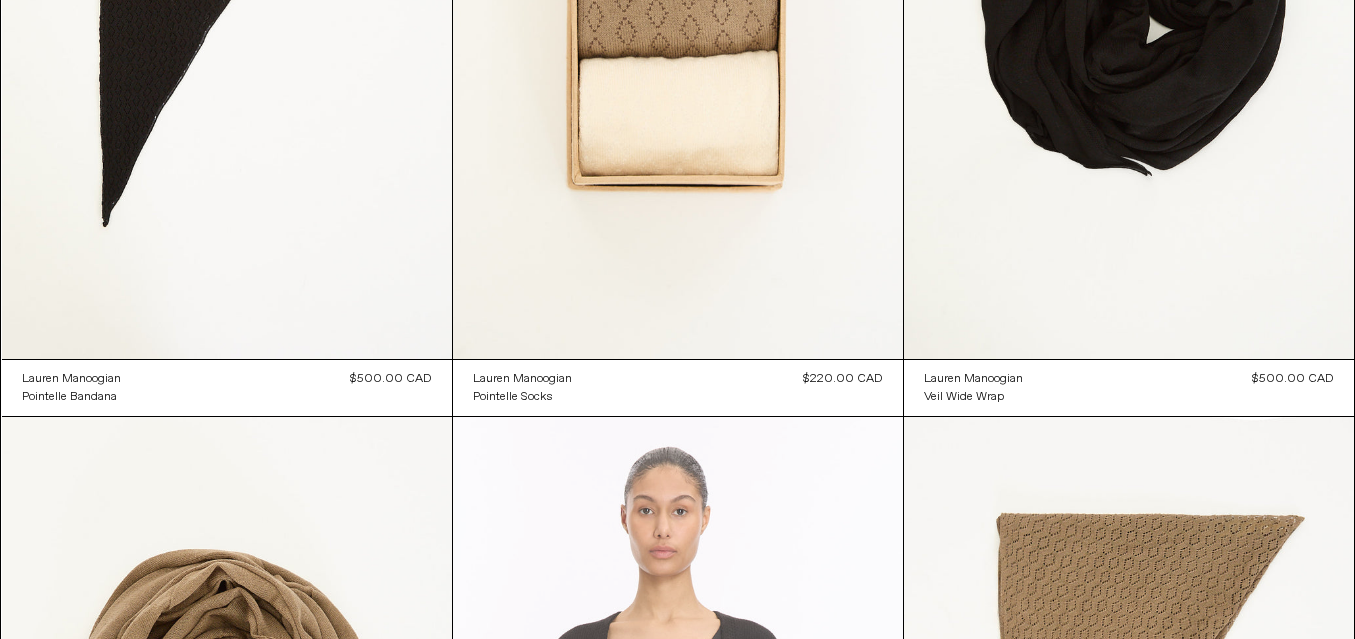 click at bounding box center (678, 754) 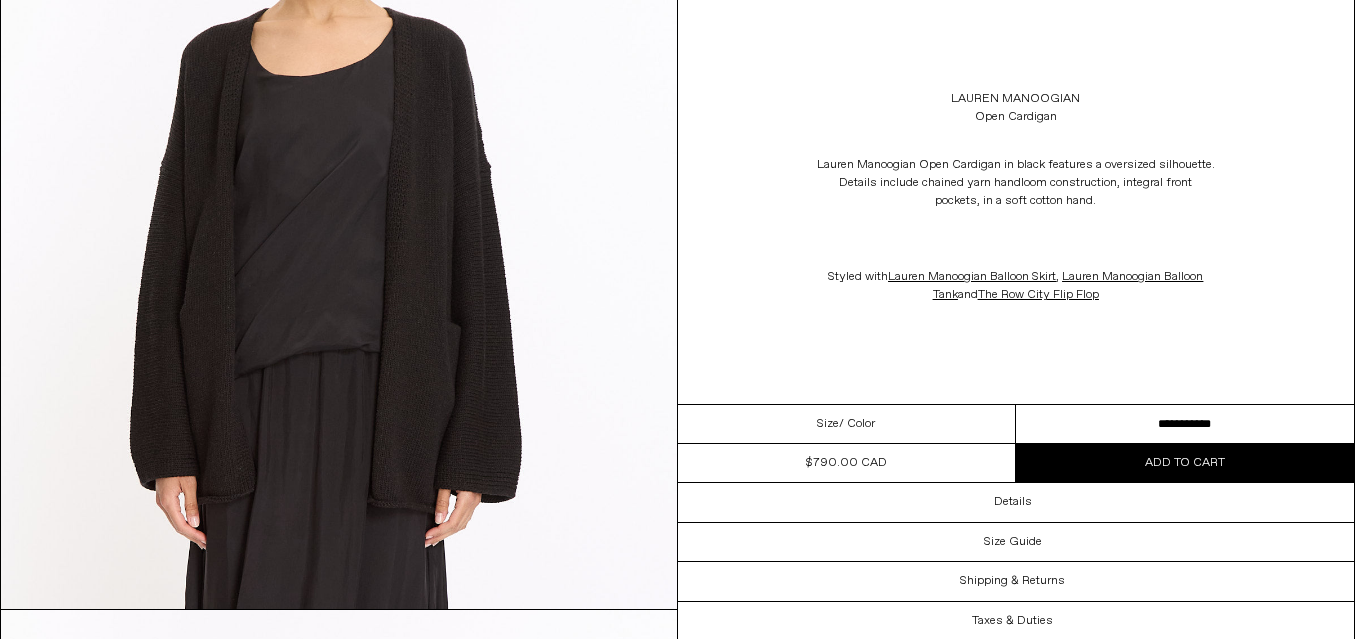 scroll, scrollTop: 353, scrollLeft: 0, axis: vertical 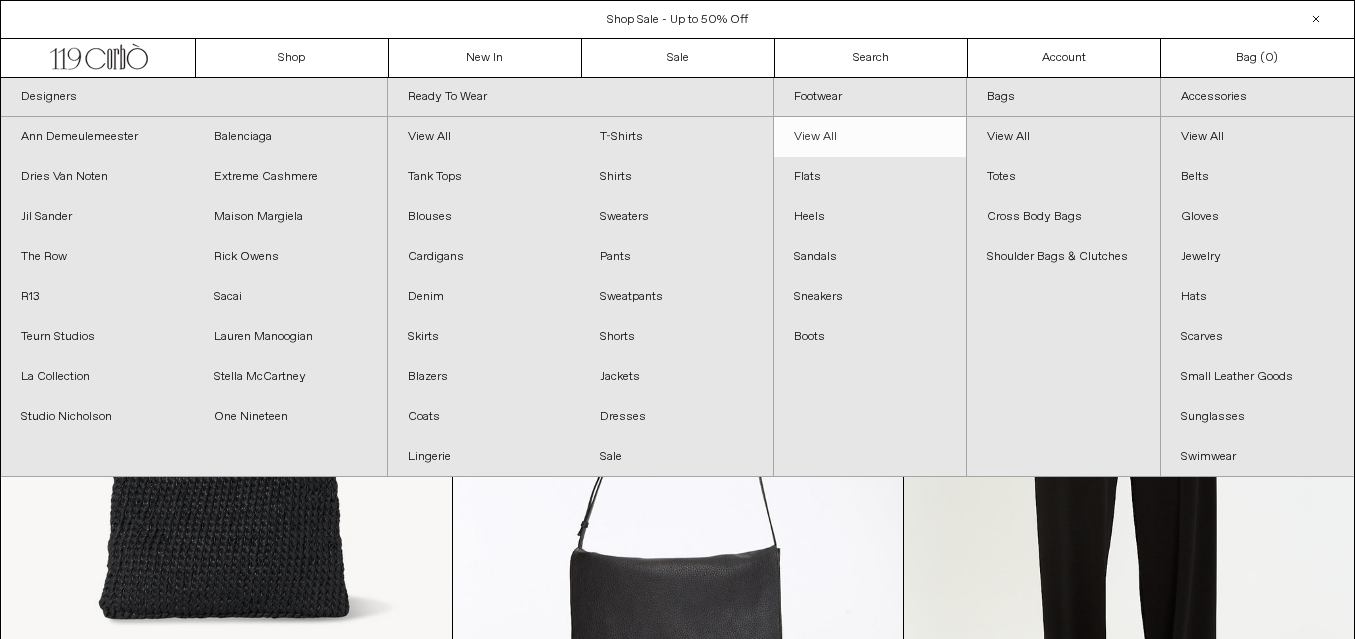 click on "View All" at bounding box center [870, 137] 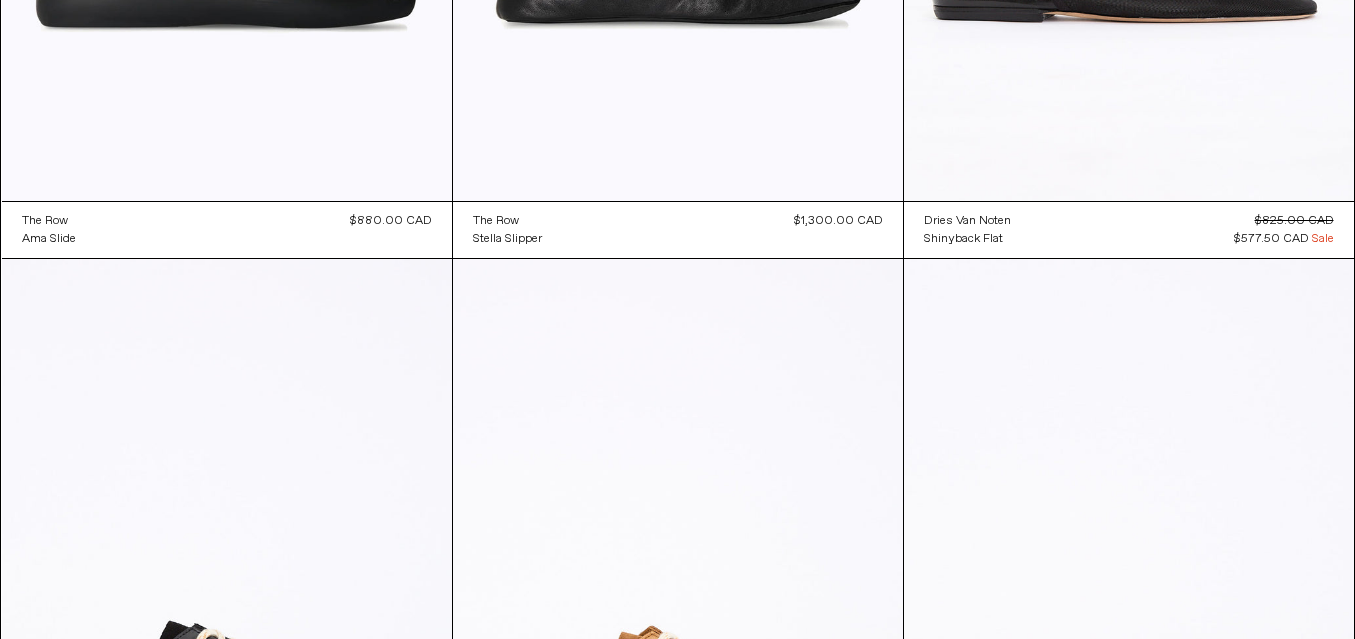 scroll, scrollTop: 0, scrollLeft: 0, axis: both 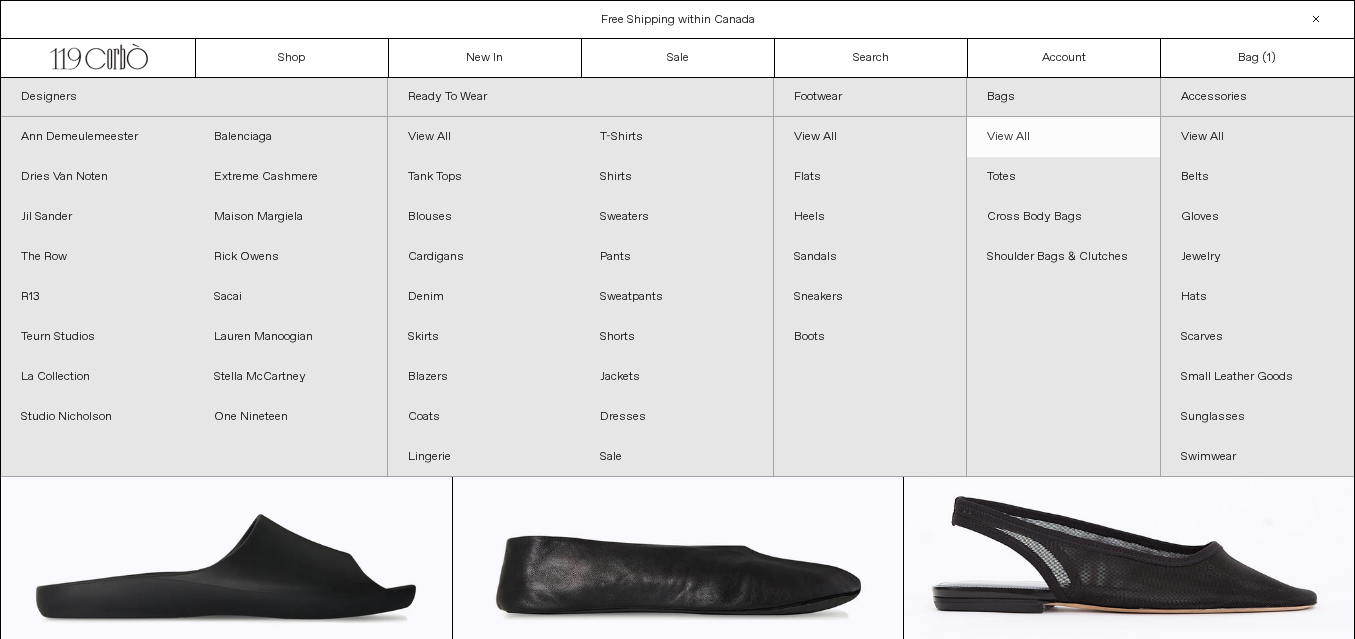 click on "View All" at bounding box center (1063, 137) 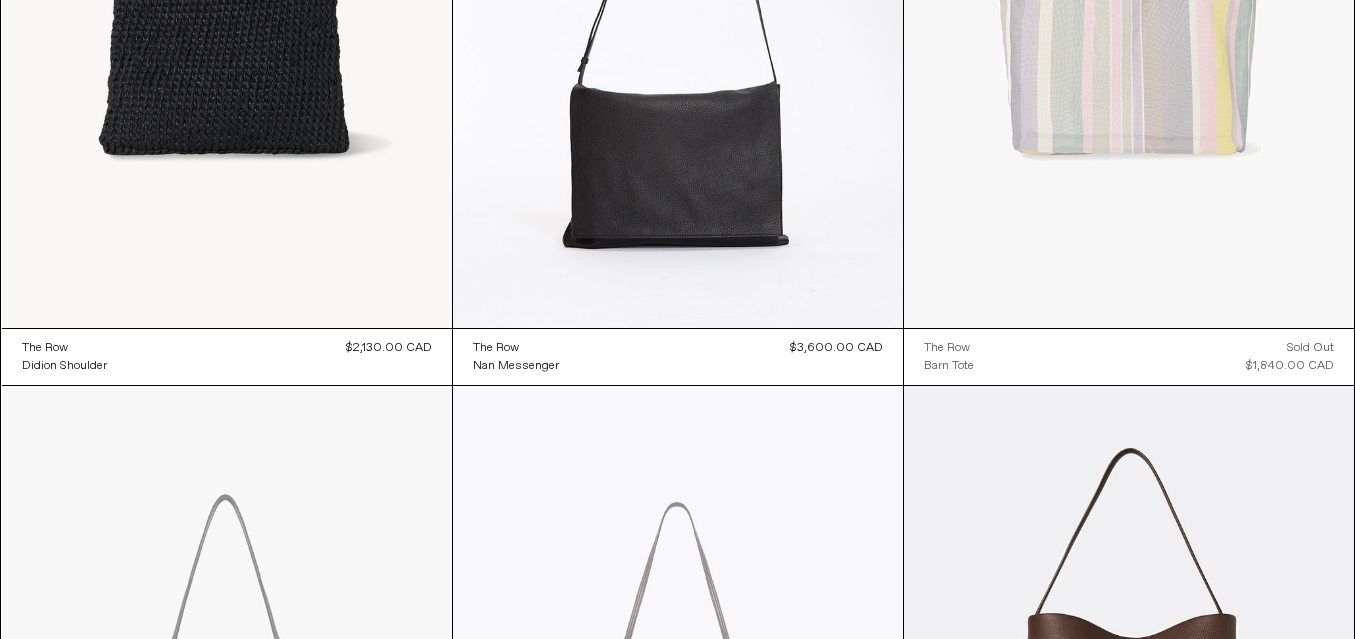 scroll, scrollTop: 0, scrollLeft: 0, axis: both 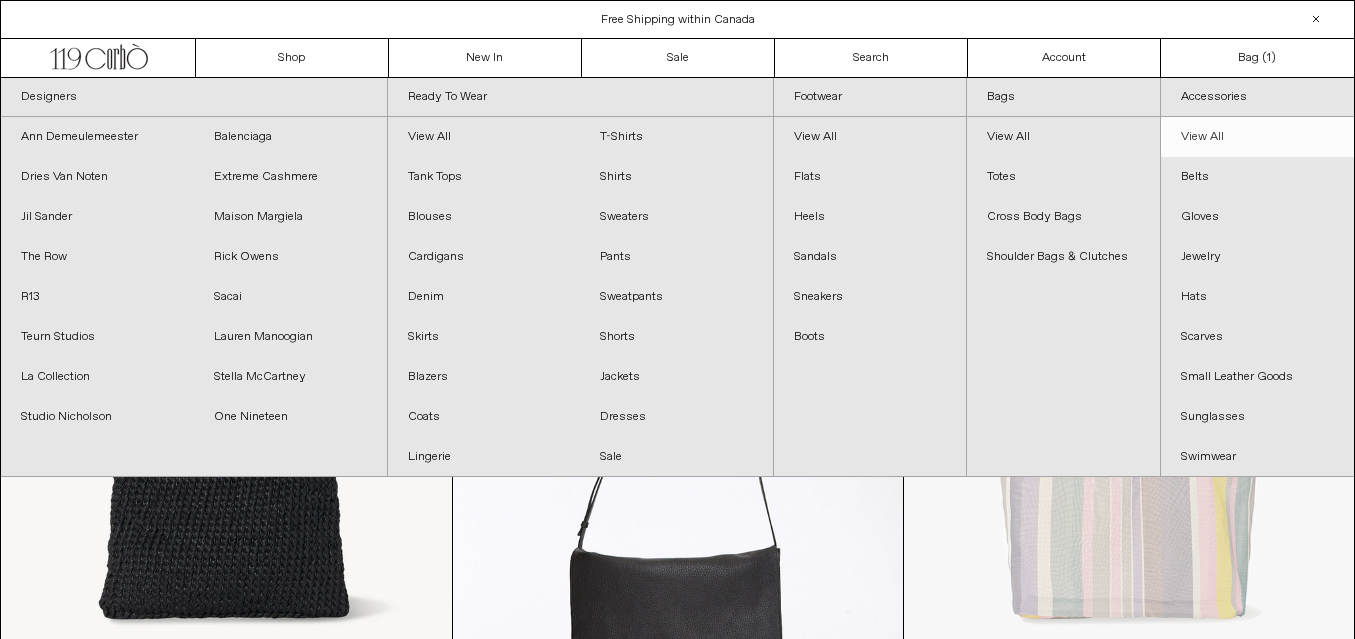 click on "View All" at bounding box center (1257, 137) 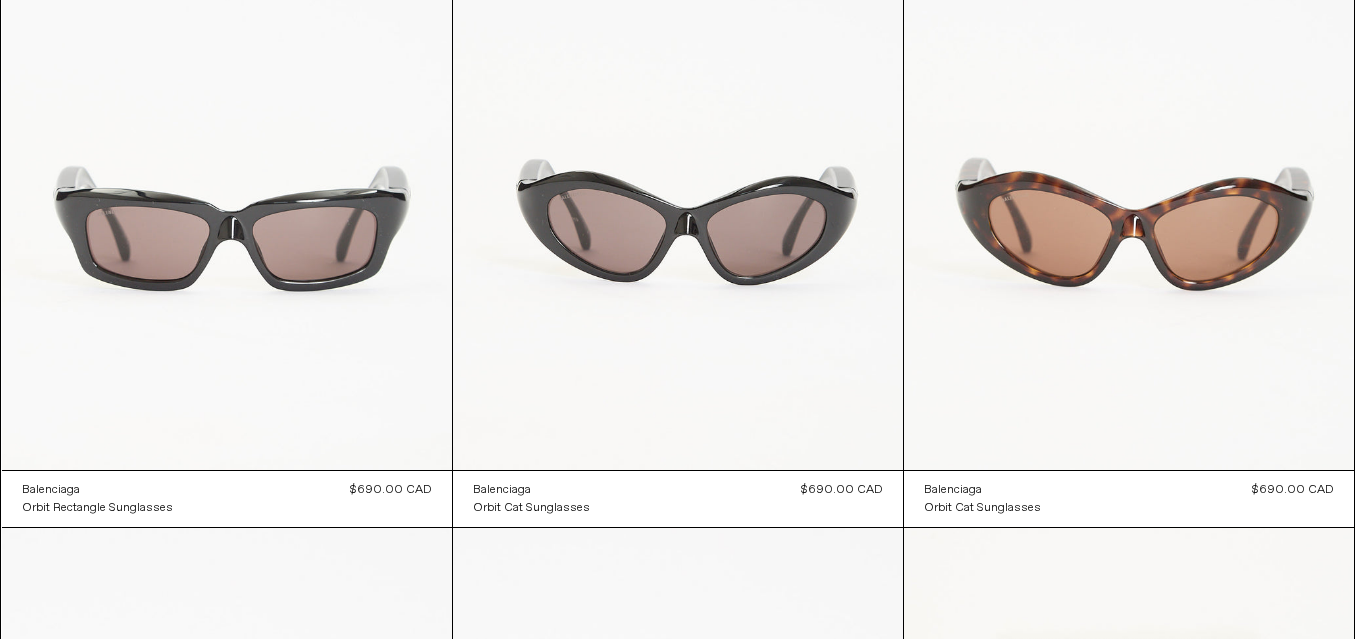 scroll, scrollTop: 3253, scrollLeft: 0, axis: vertical 